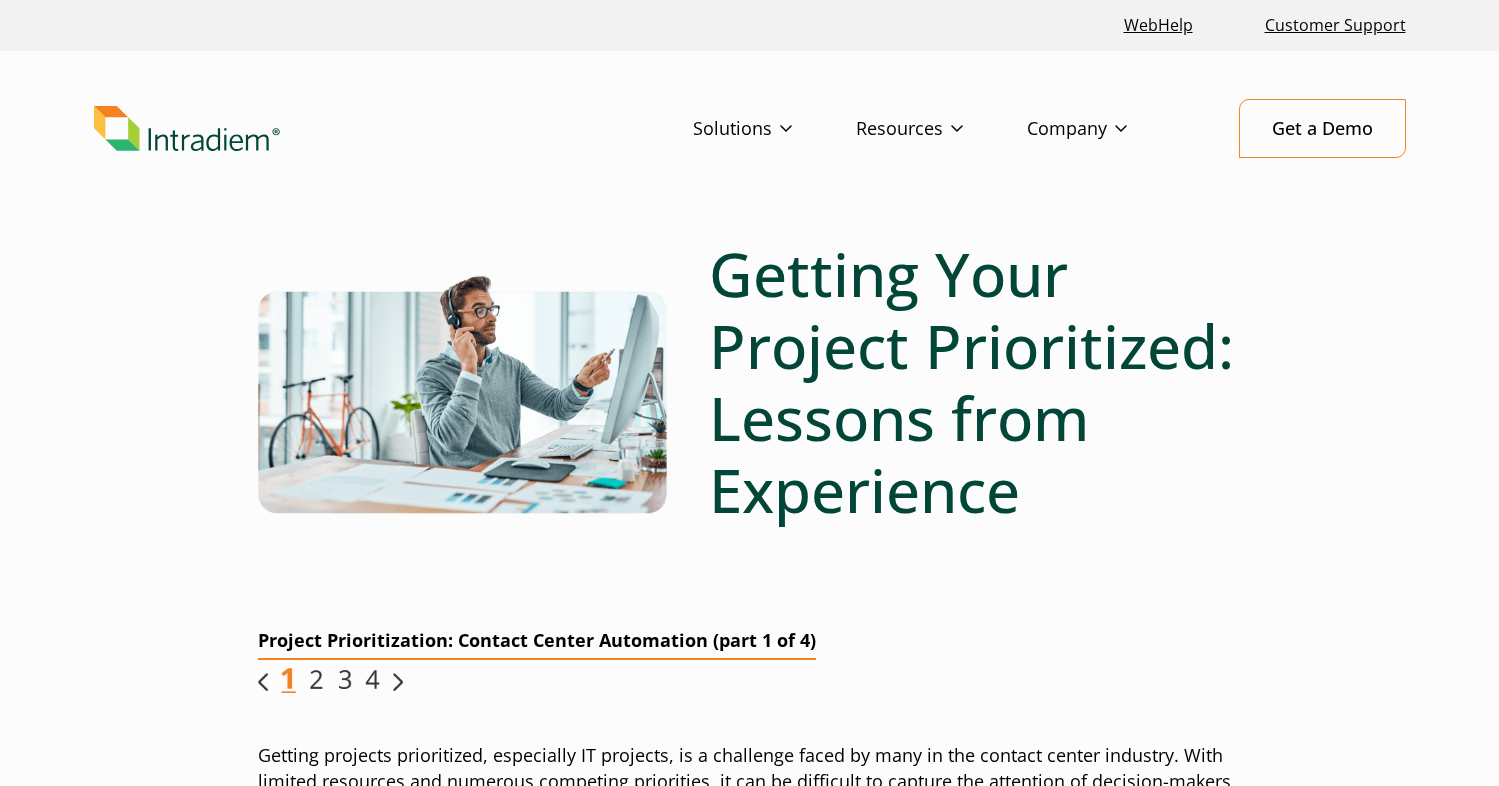 scroll, scrollTop: 0, scrollLeft: 0, axis: both 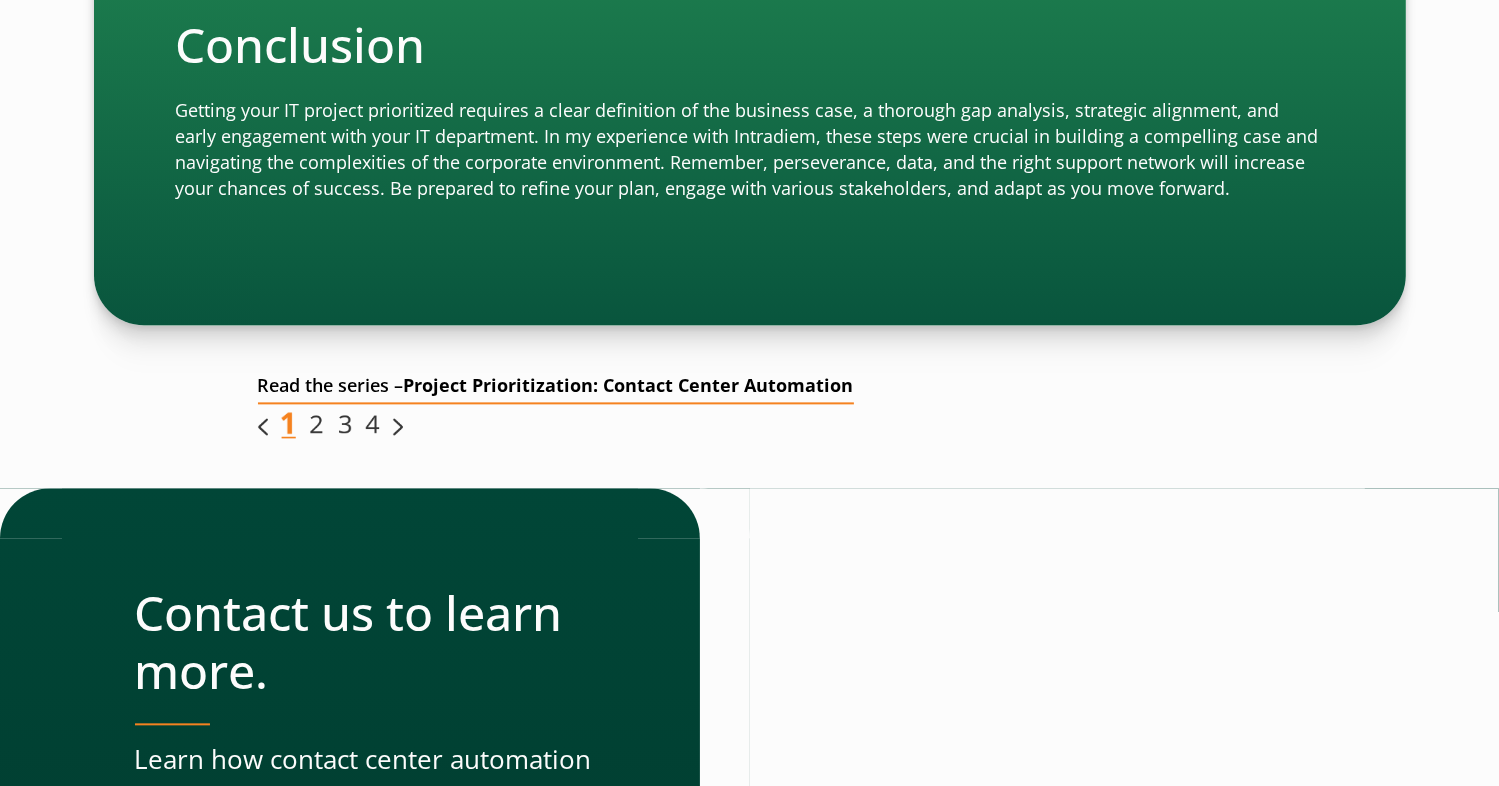 click on "Project Prioritization: Contact Center Automation" at bounding box center [629, 385] 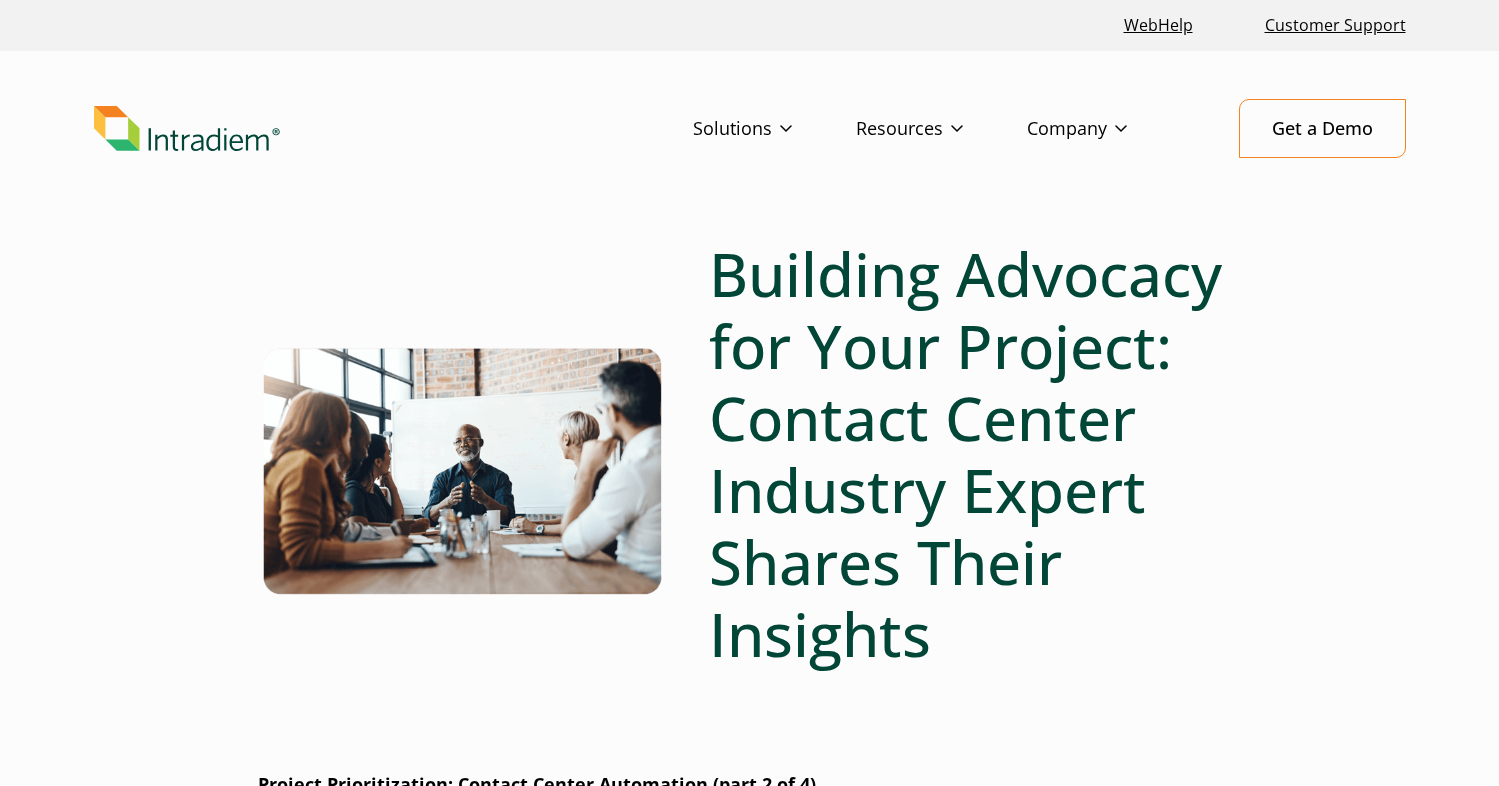 scroll, scrollTop: 3200, scrollLeft: 0, axis: vertical 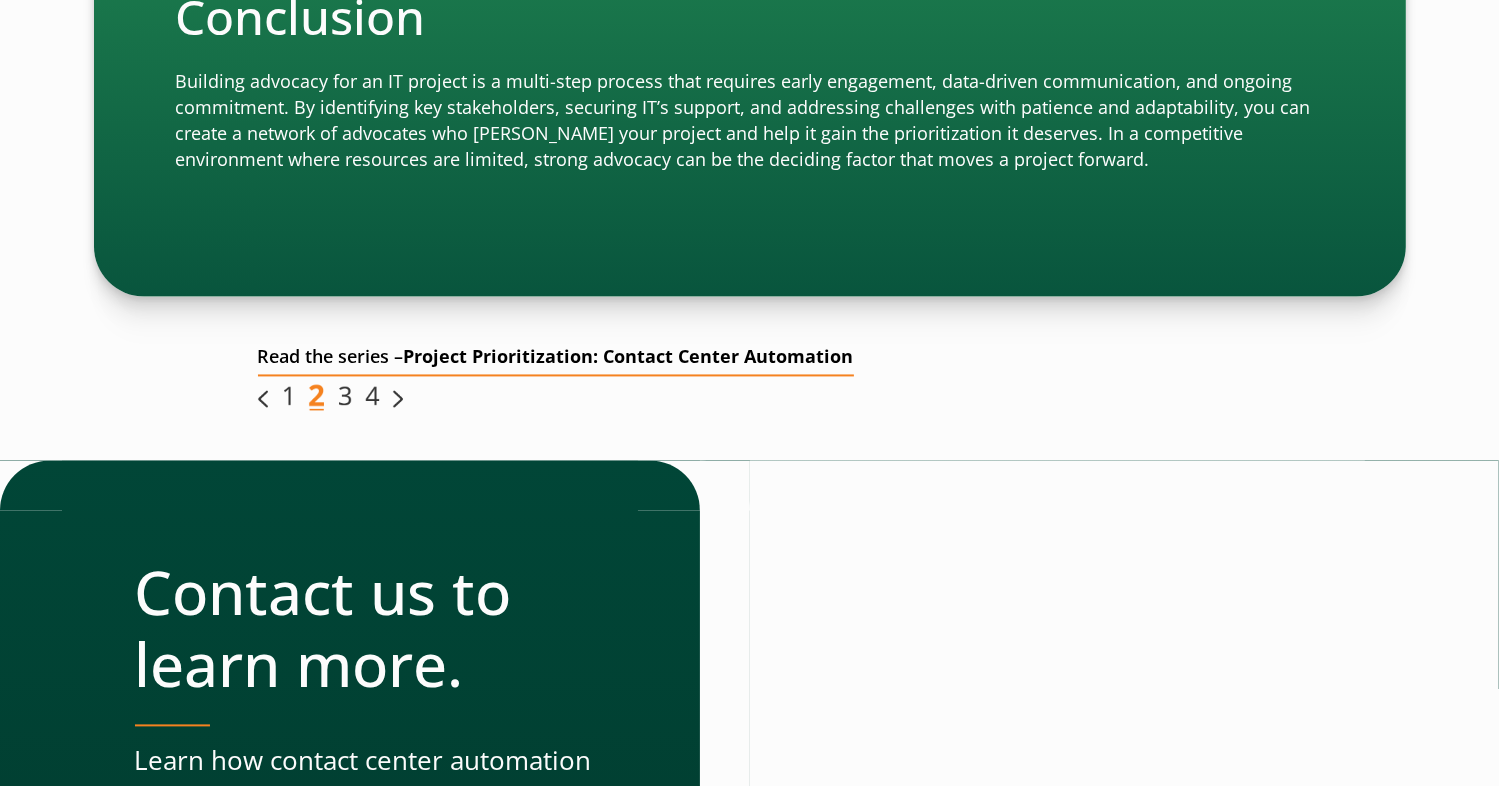 click at bounding box center (288, 395) 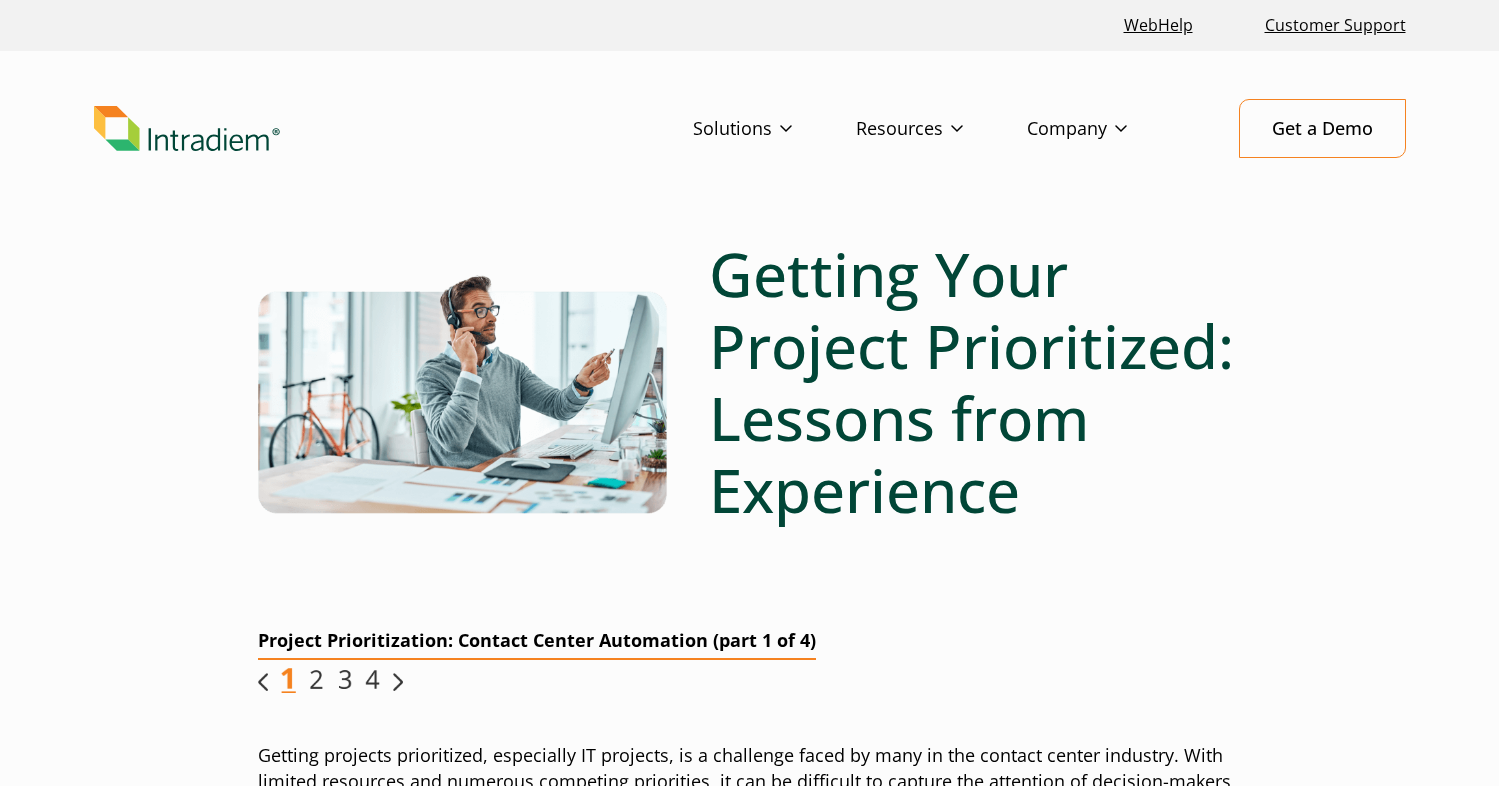 scroll, scrollTop: 0, scrollLeft: 0, axis: both 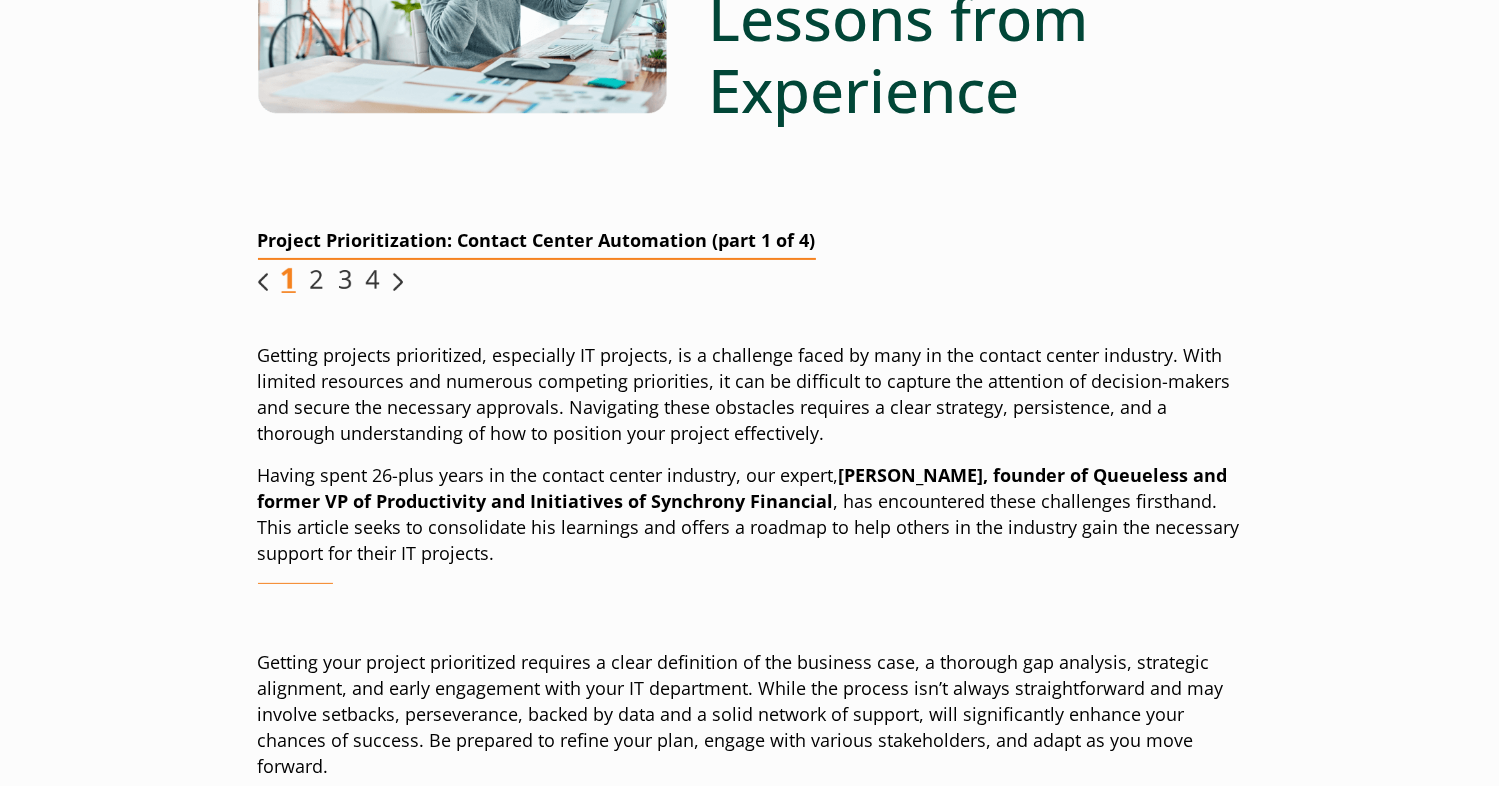 click at bounding box center (316, 279) 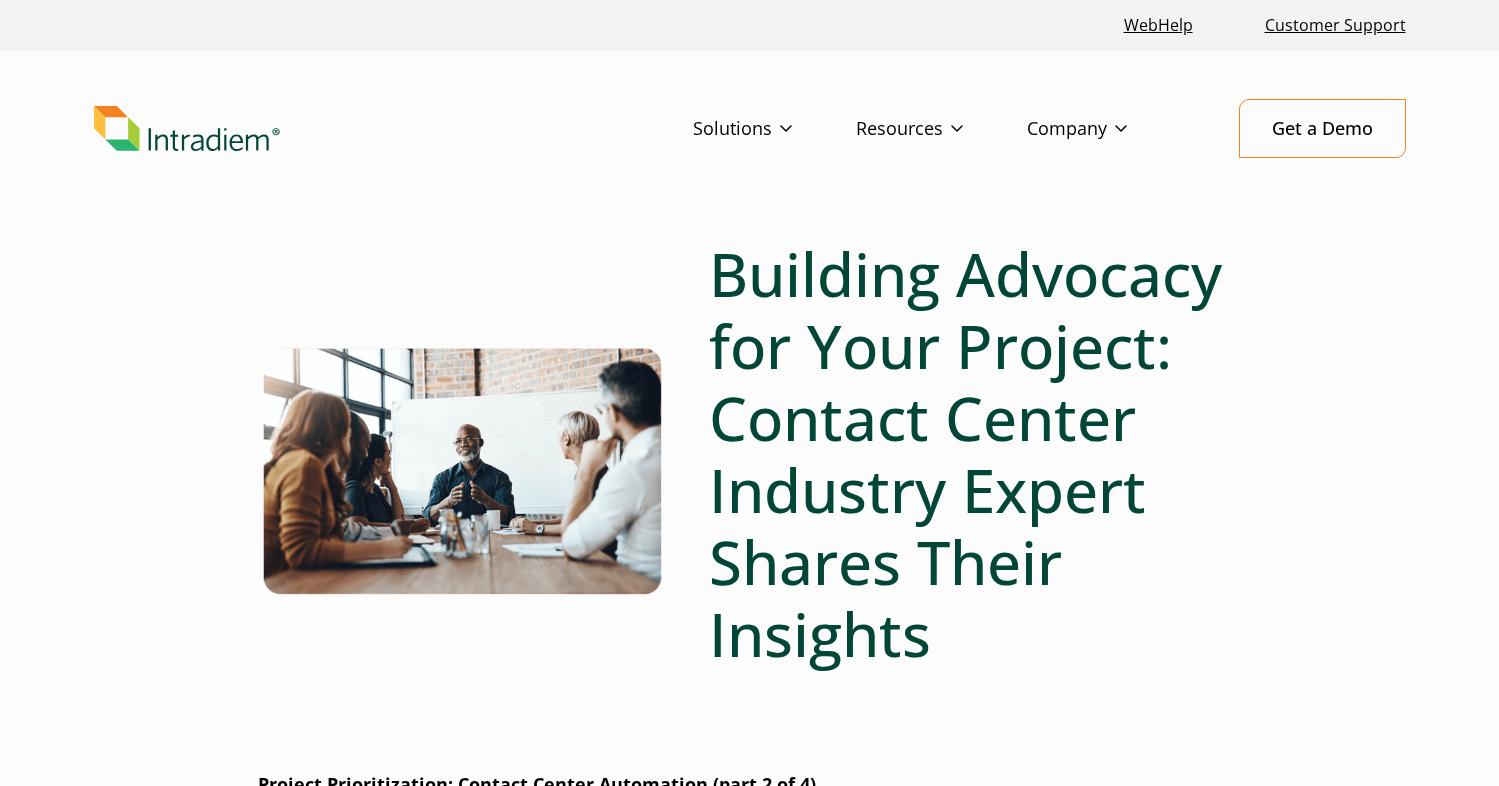 scroll, scrollTop: 476, scrollLeft: 0, axis: vertical 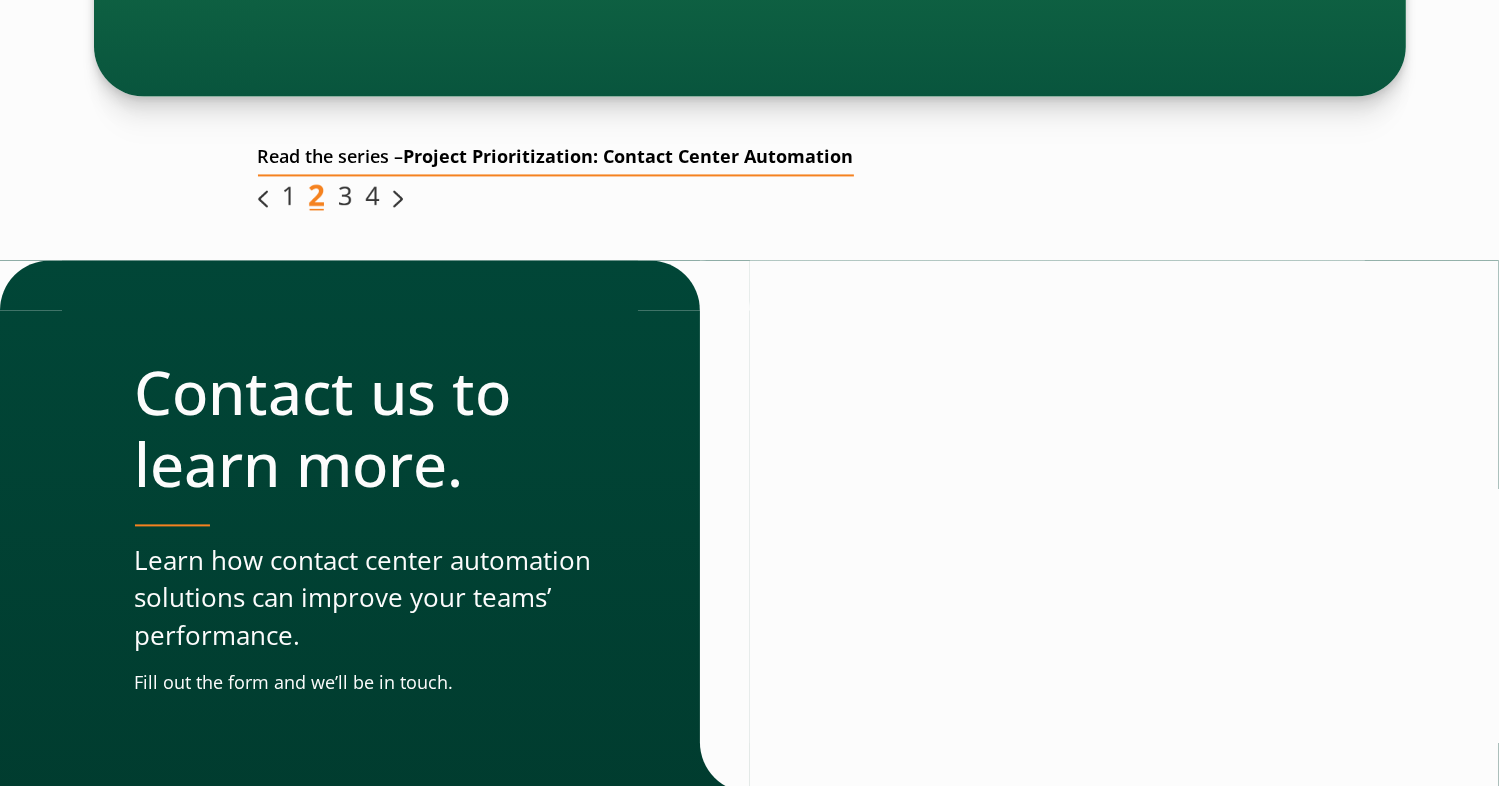 click at bounding box center (344, 195) 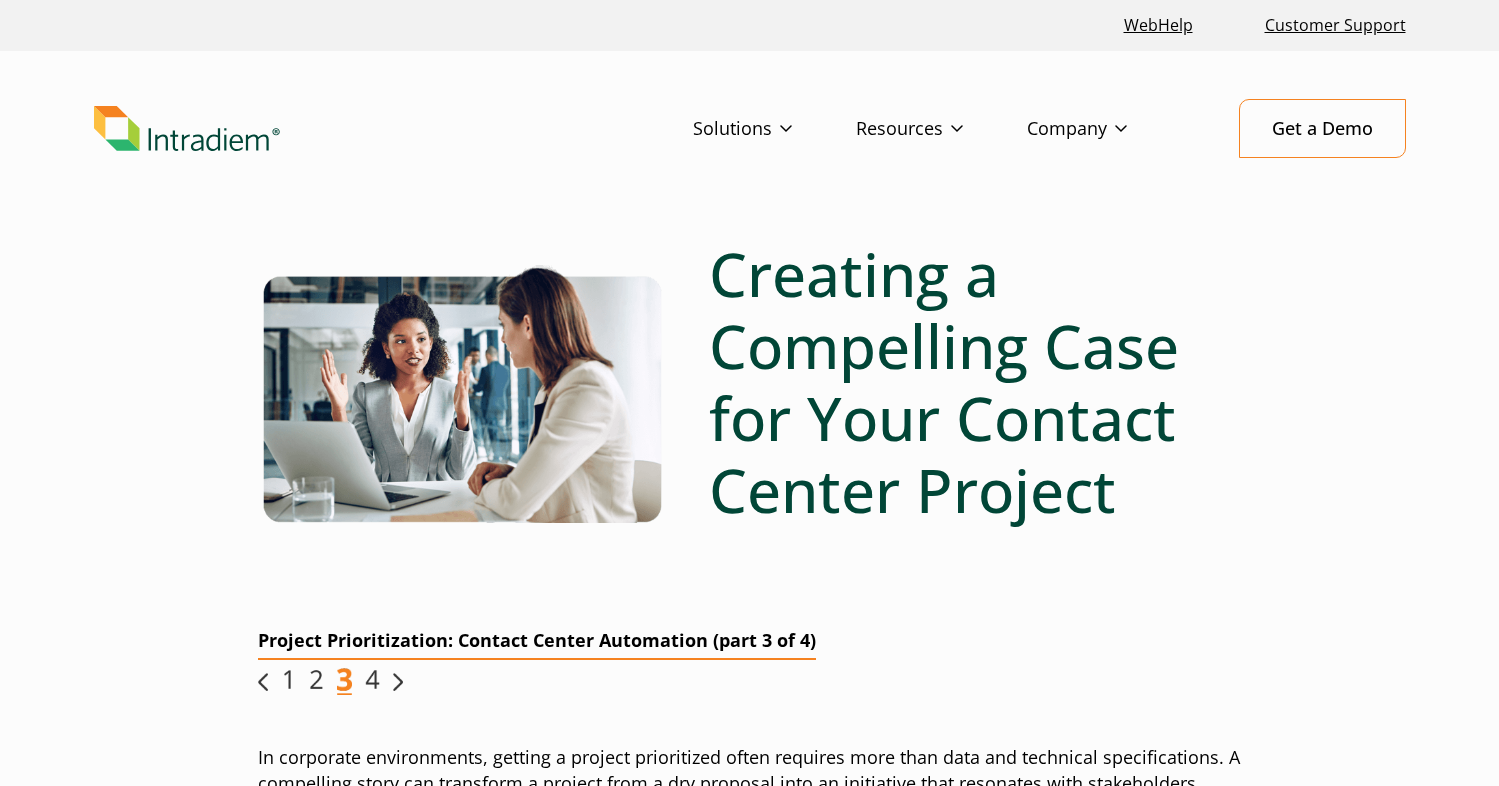 scroll, scrollTop: 0, scrollLeft: 0, axis: both 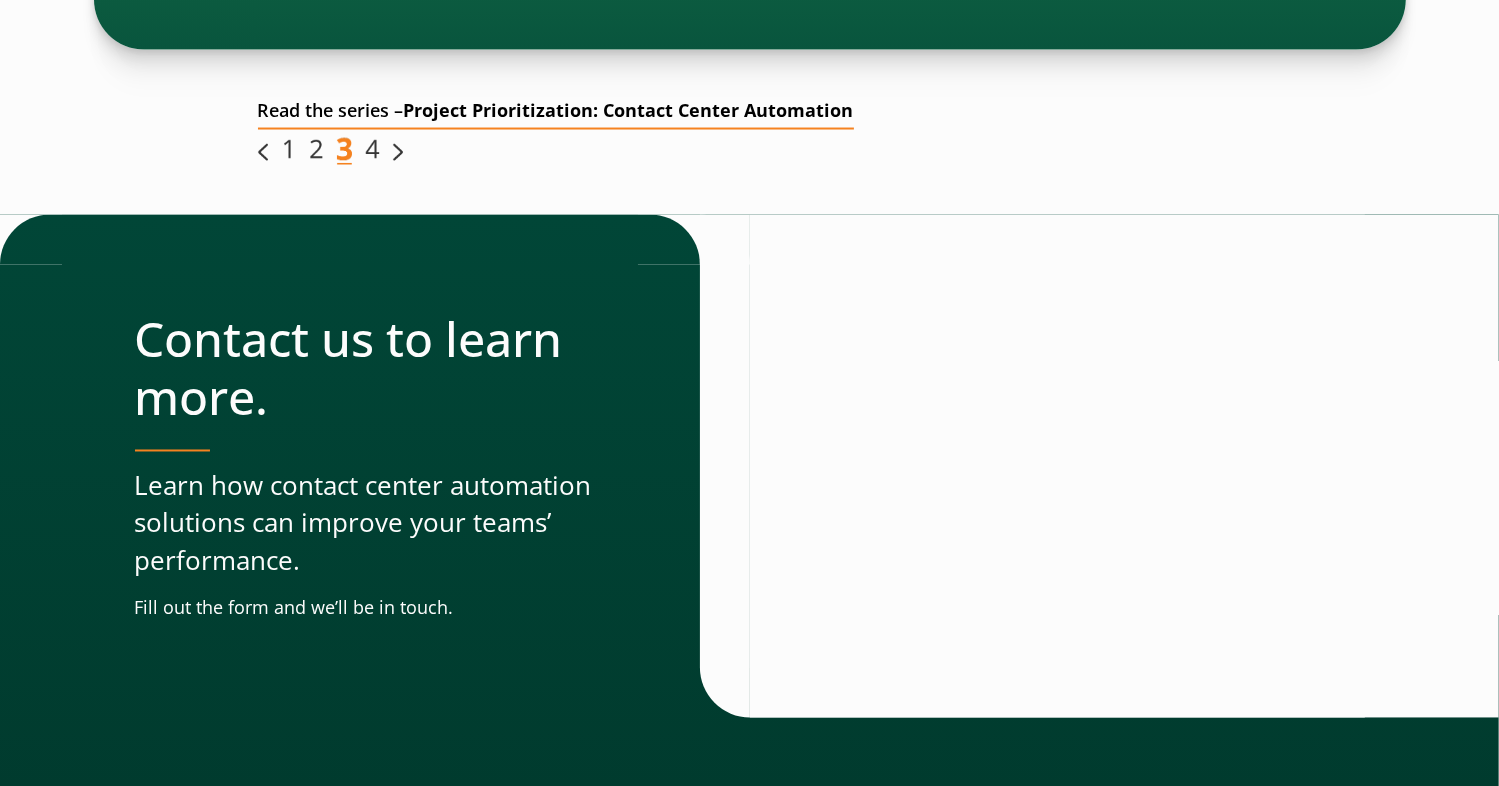 click at bounding box center (372, 149) 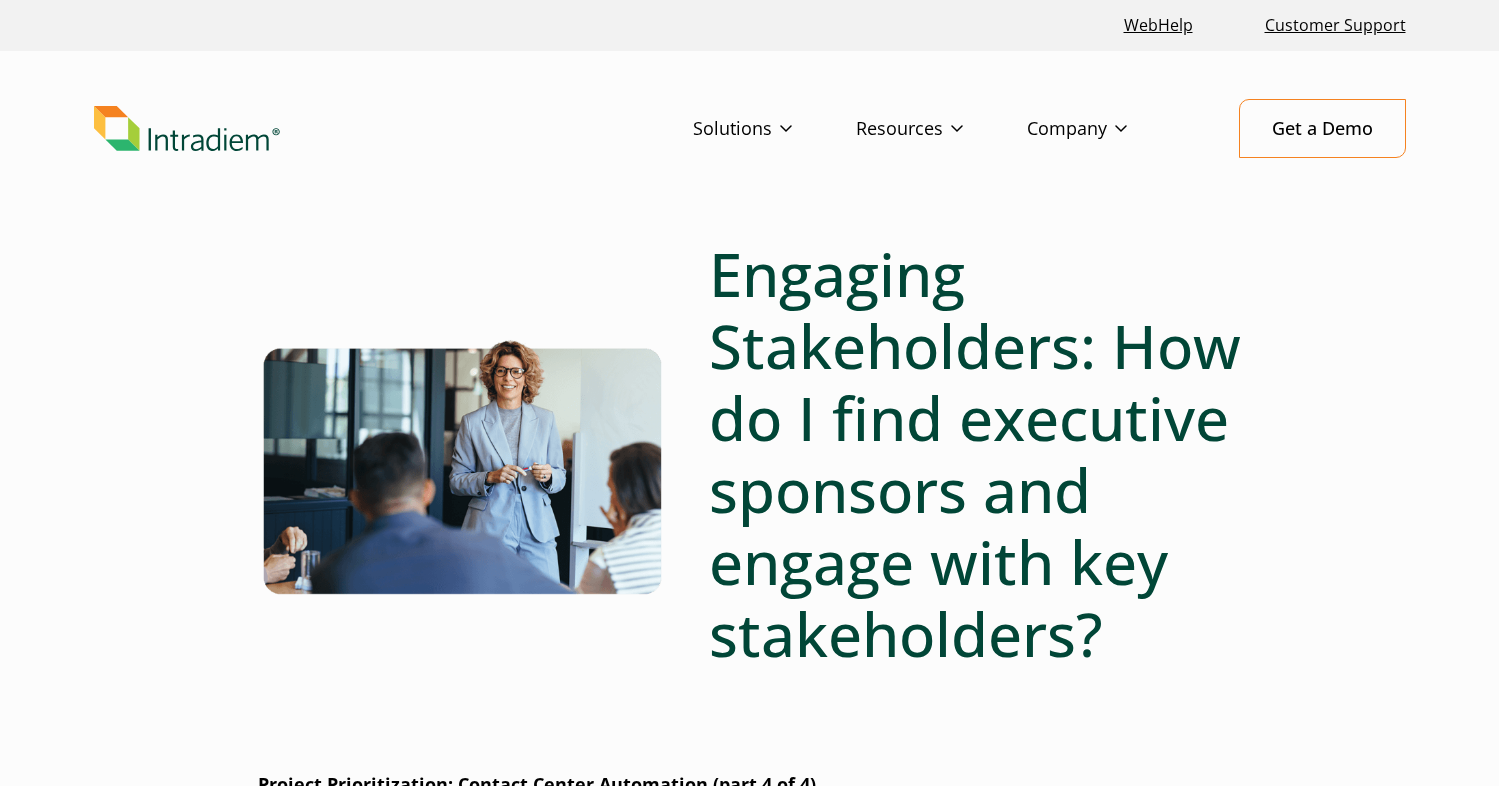 scroll, scrollTop: 100, scrollLeft: 0, axis: vertical 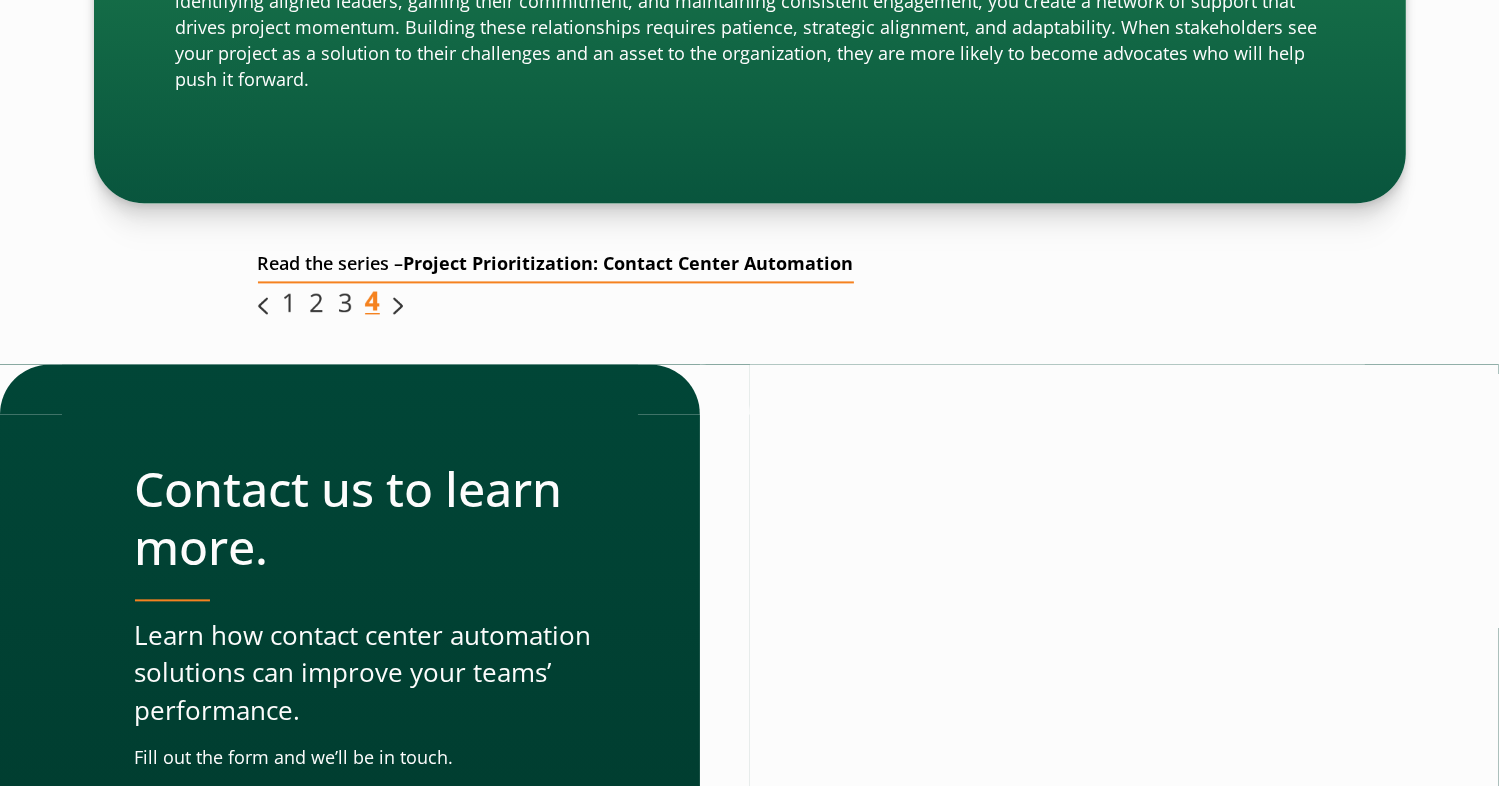 click at bounding box center (288, 302) 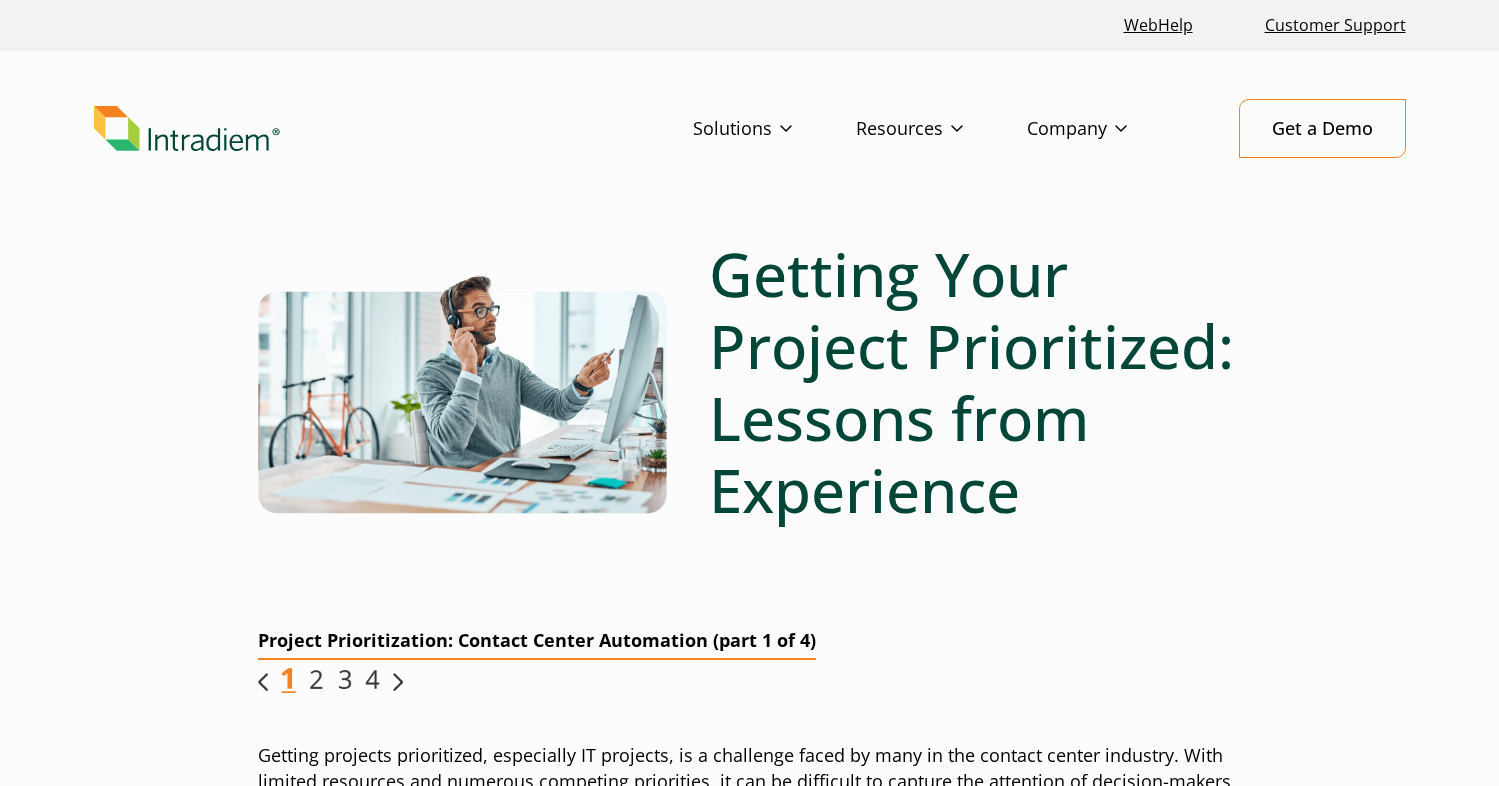 scroll, scrollTop: 77, scrollLeft: 0, axis: vertical 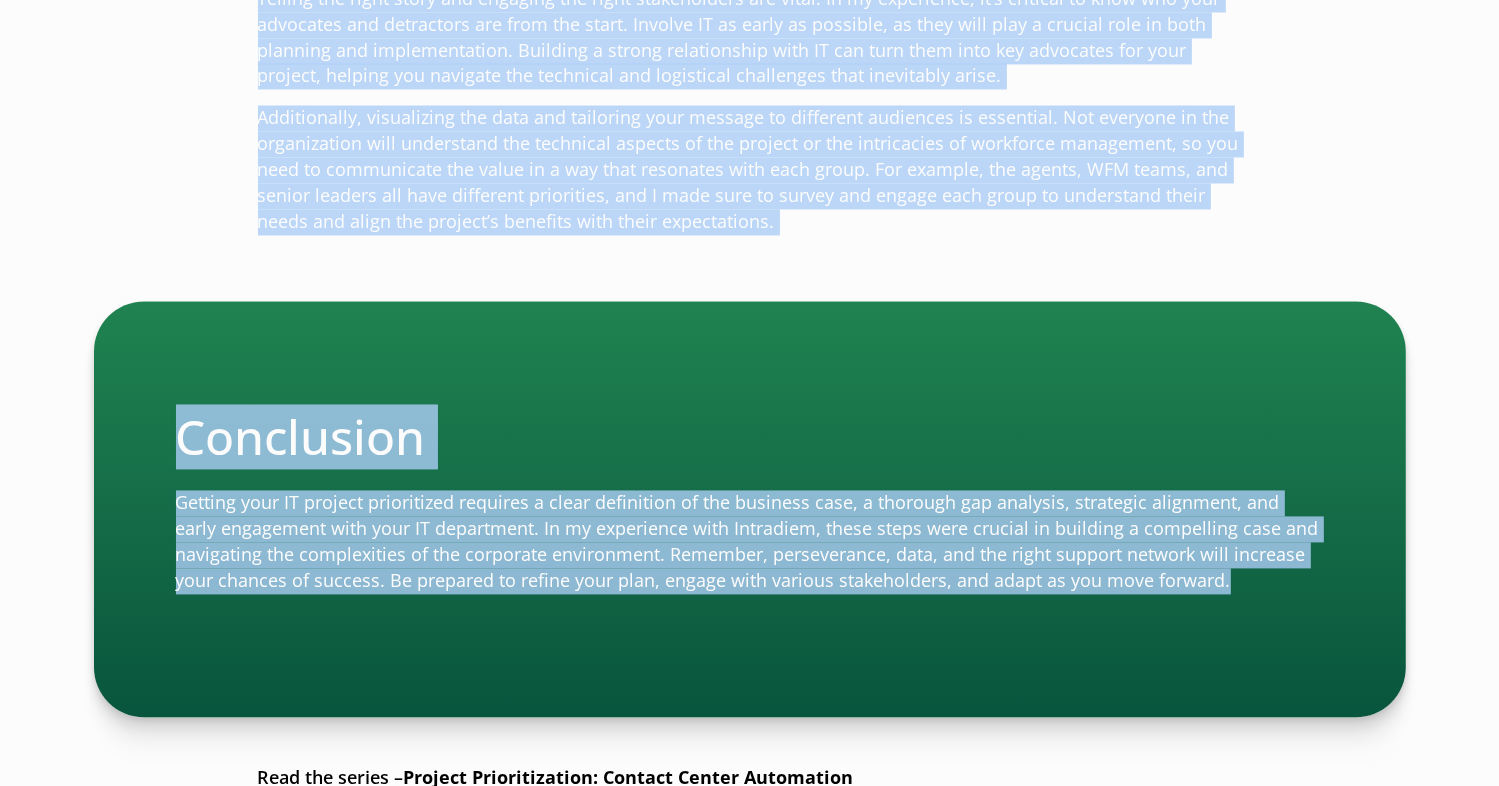drag, startPoint x: 716, startPoint y: 59, endPoint x: 1232, endPoint y: 605, distance: 751.24695 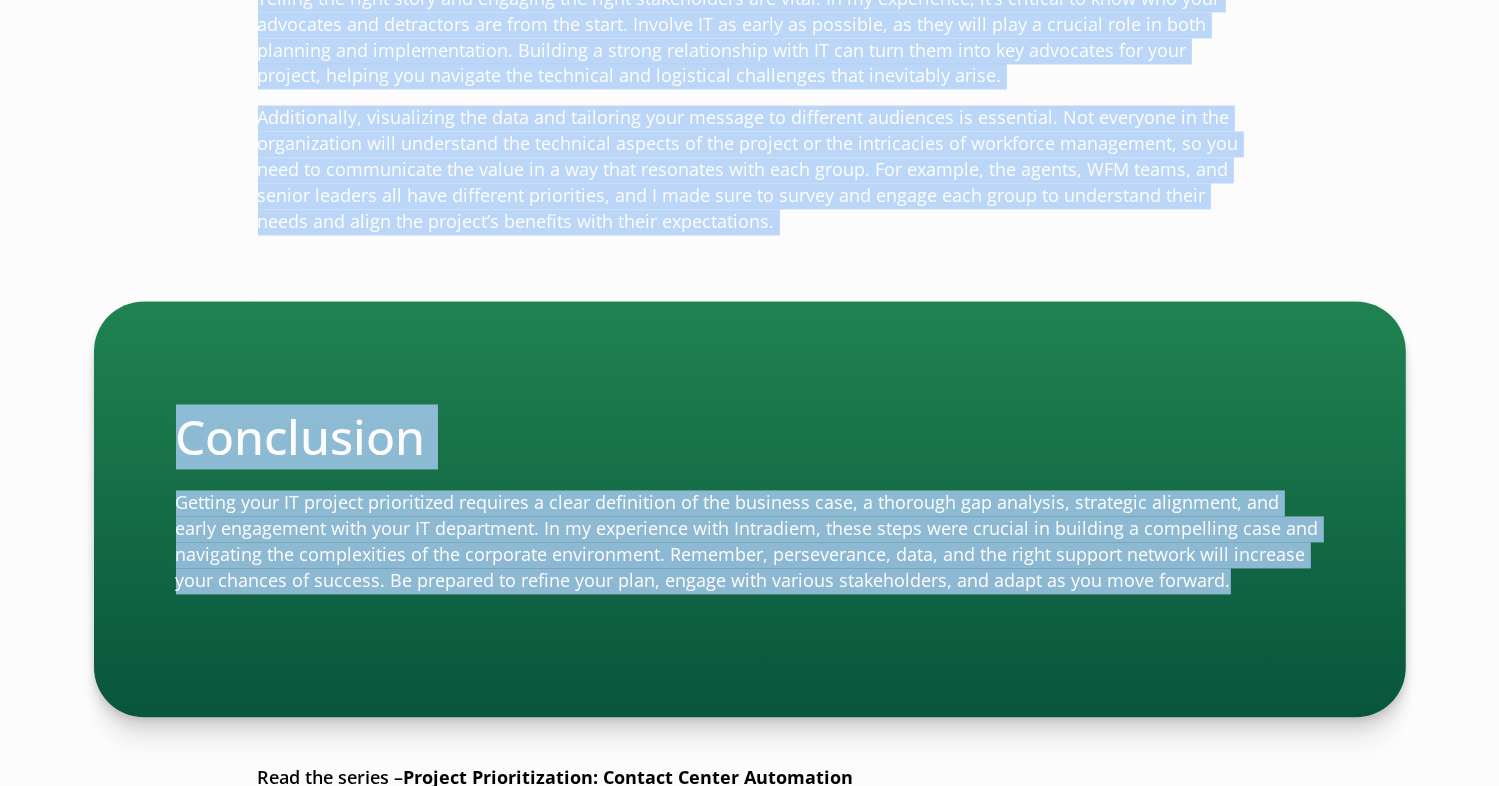 copy on "Getting Your Project Prioritized: Lessons from Experience
Project Prioritization: Contact Center Automation (part 1 of 4)
Getting projects prioritized, especially IT projects, is a challenge faced by many in the contact center industry. With limited resources and numerous competing priorities, it can be difficult to capture the attention of decision-makers and secure the necessary approvals. Navigating these obstacles requires a clear strategy, persistence, and a thorough understanding of how to position your project effectively.
Having spent 26-plus years in the contact center industry, our expert,  Jim Simmons, founder of Queueless and former VP of Productivity and Initiatives of Synchrony Financial , has encountered these challenges firsthand. This article seeks to consolidate his learnings and offers a roadmap to help others in the industry gain the necessary support for their IT projects.
Getting your project prioritized requires a clear definition of the business case, a thorough gap analysi..." 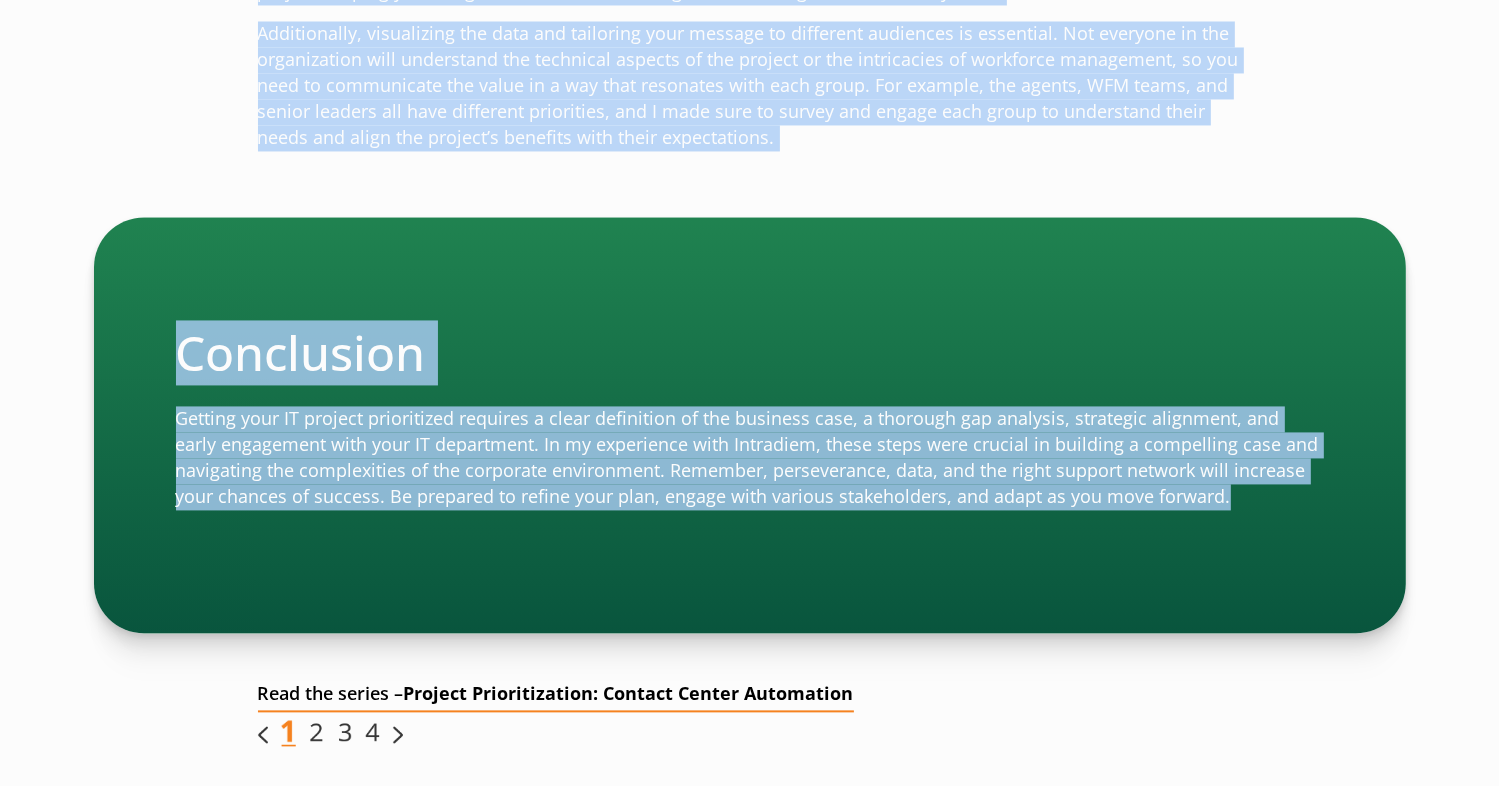 scroll, scrollTop: 4024, scrollLeft: 0, axis: vertical 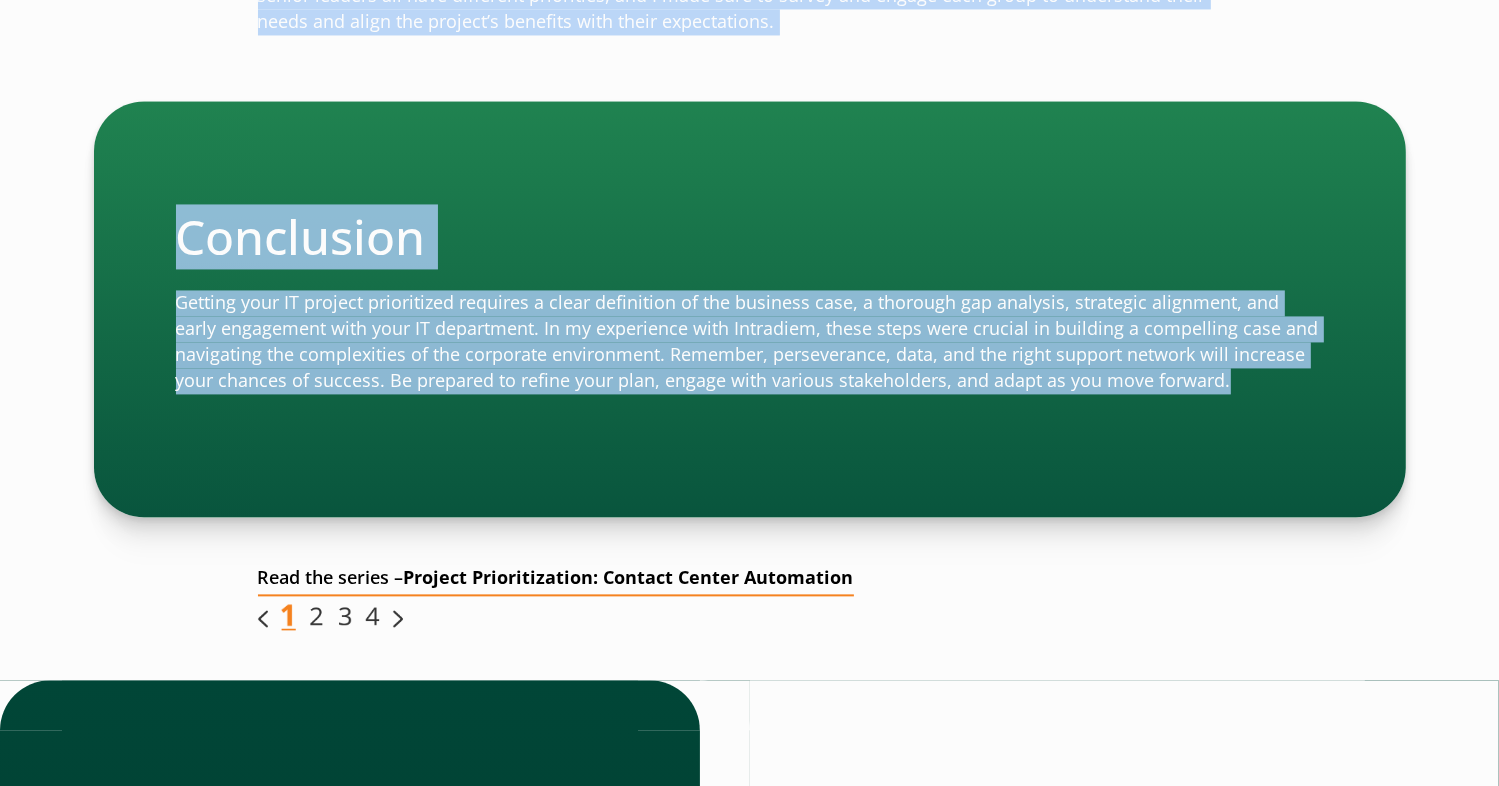 click at bounding box center [316, 616] 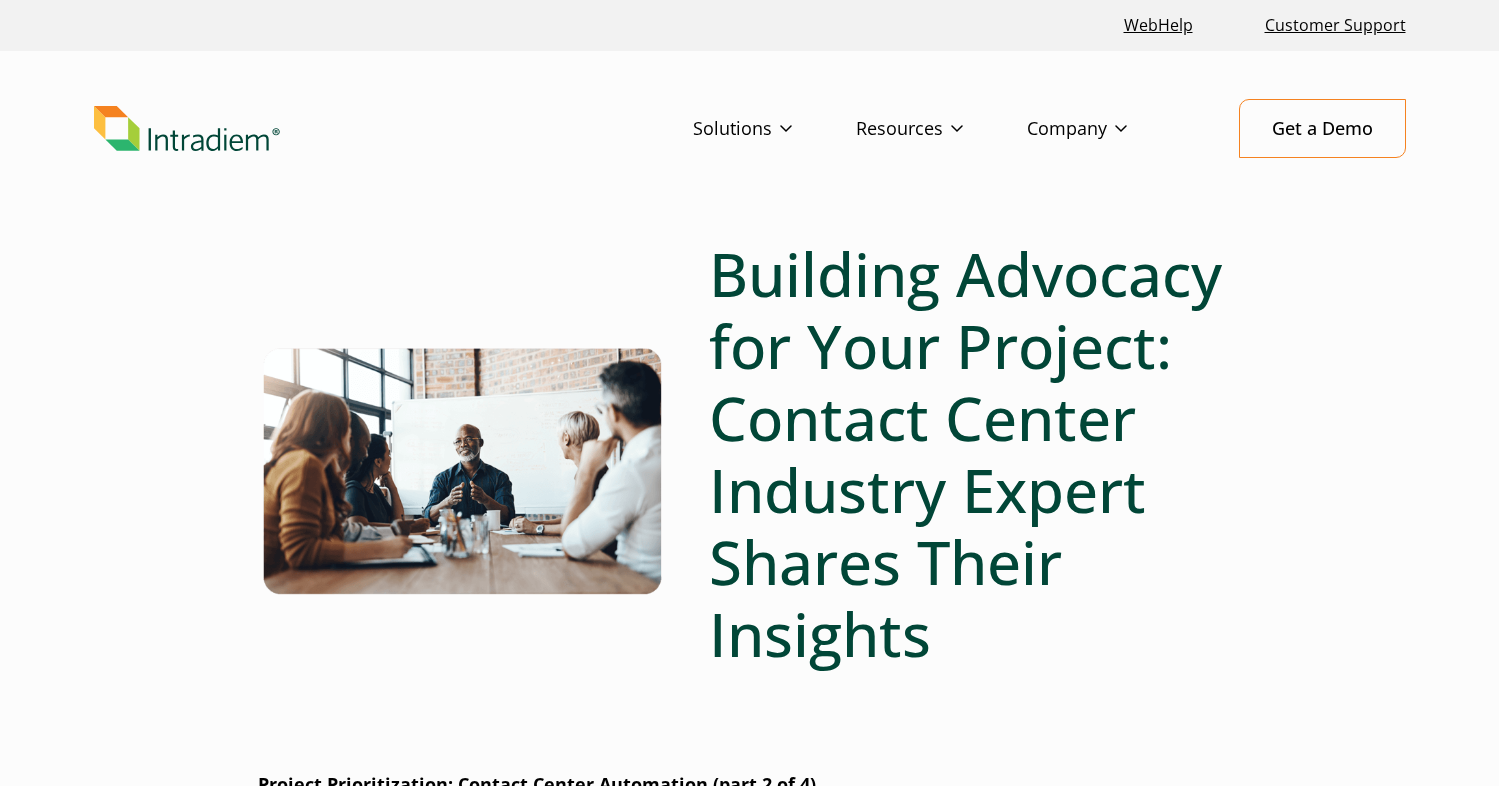 scroll, scrollTop: 0, scrollLeft: 0, axis: both 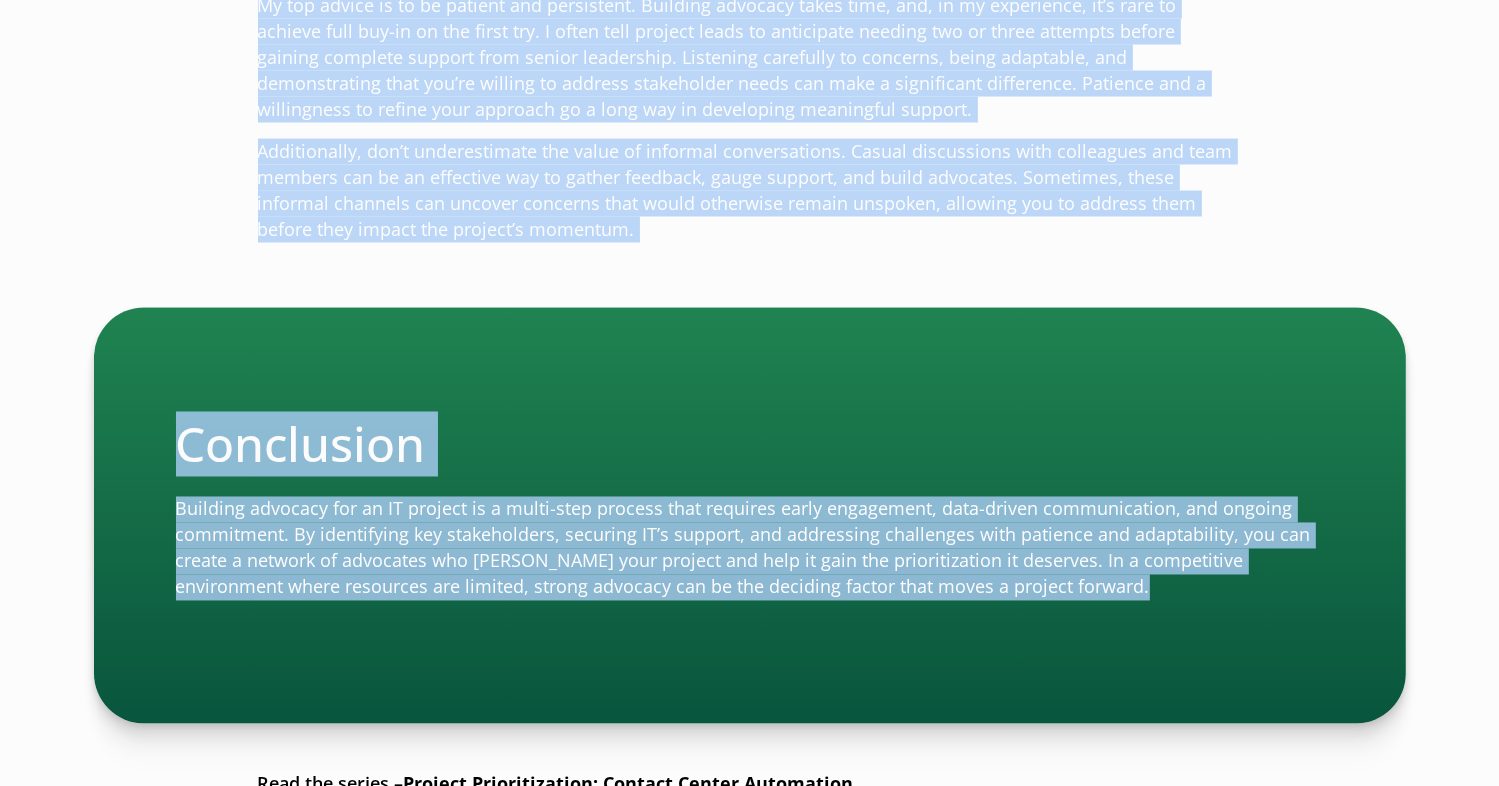click on "Building Advocacy for Your Project: Contact Center Industry Expert Shares Their Insights
Project Prioritization: Contact Center Automation (part 2 of 4)
Securing prioritization for an IT project is challenging, but it becomes much easier when there’s strong advocacy behind it. Building a base of advocates can make the difference between a project that stalls and one that gets prioritized. This article offers insights into building effective advocacy for IT projects, consolidating lessons learned by our expert,  Jim Simmons, founder of Queueless and former VP of Productivity and Initiatives of Synchrony Financial,  from his 26 years plus career in the contact center industry.
What’s the first step in building advocacy for a project?
How do you go about gaining IT support?
How do you keep advocates engaged throughout the process?
Conclusion" at bounding box center [750, -670] 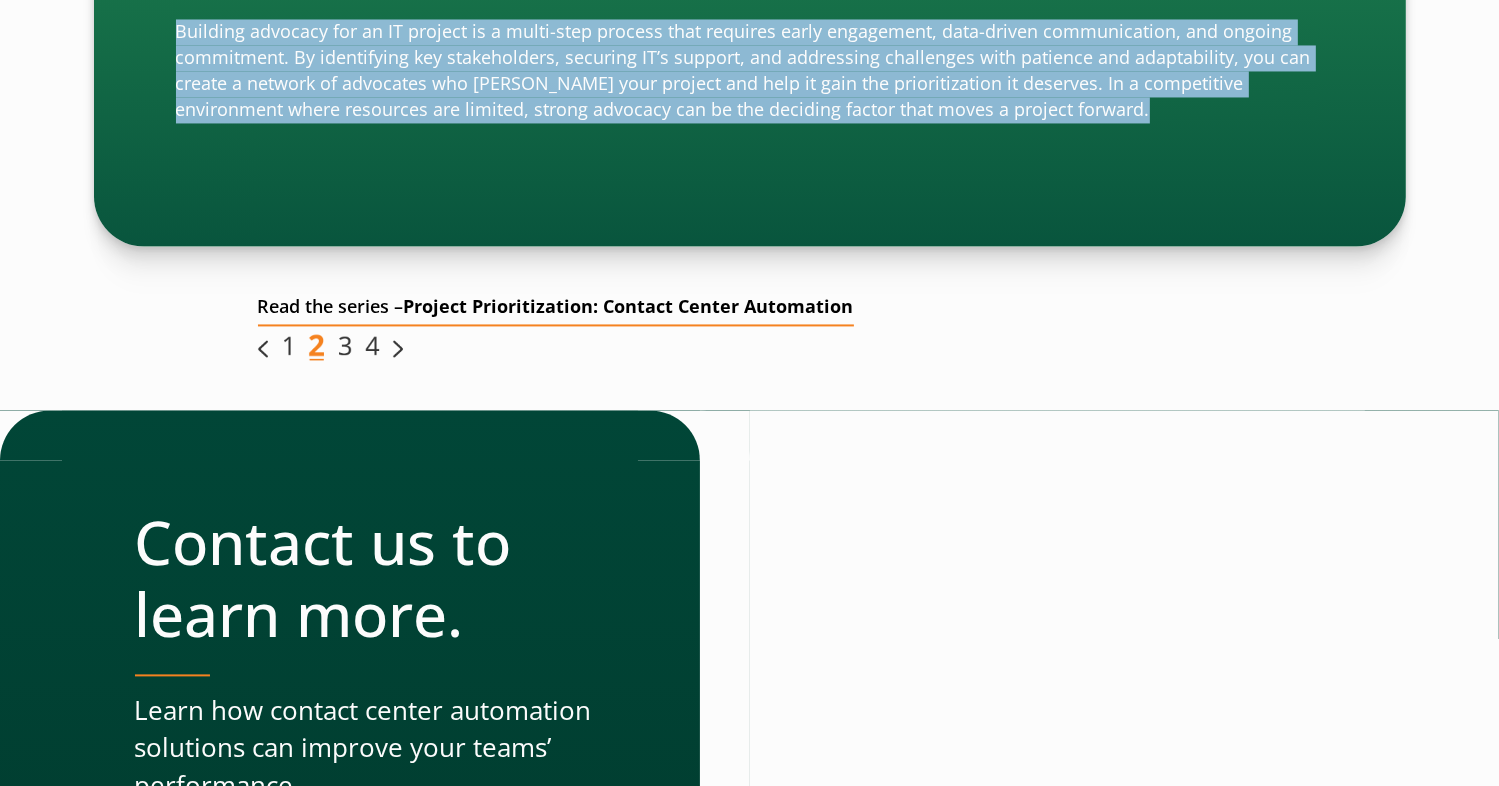 scroll, scrollTop: 3957, scrollLeft: 0, axis: vertical 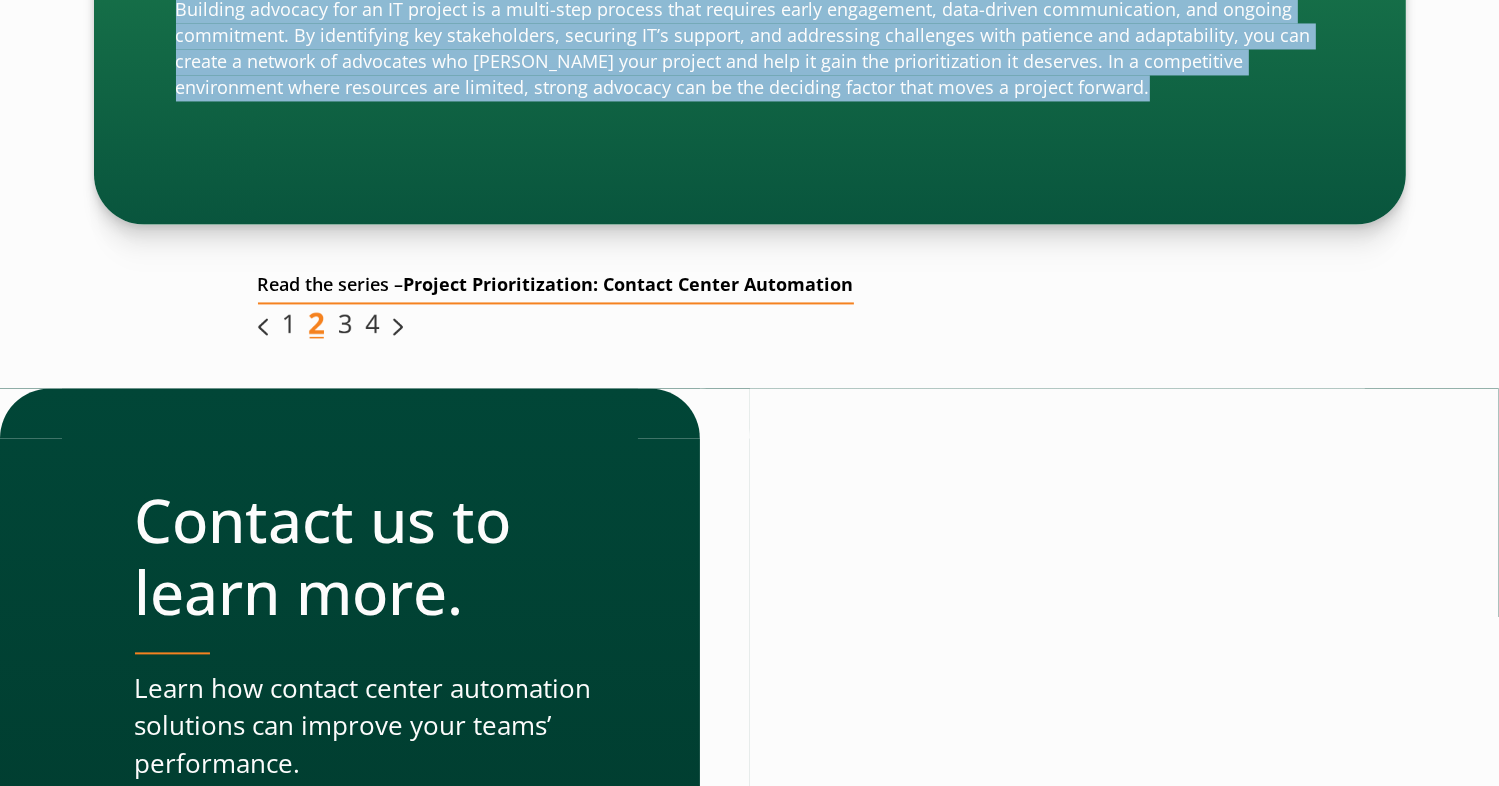 click at bounding box center (344, 323) 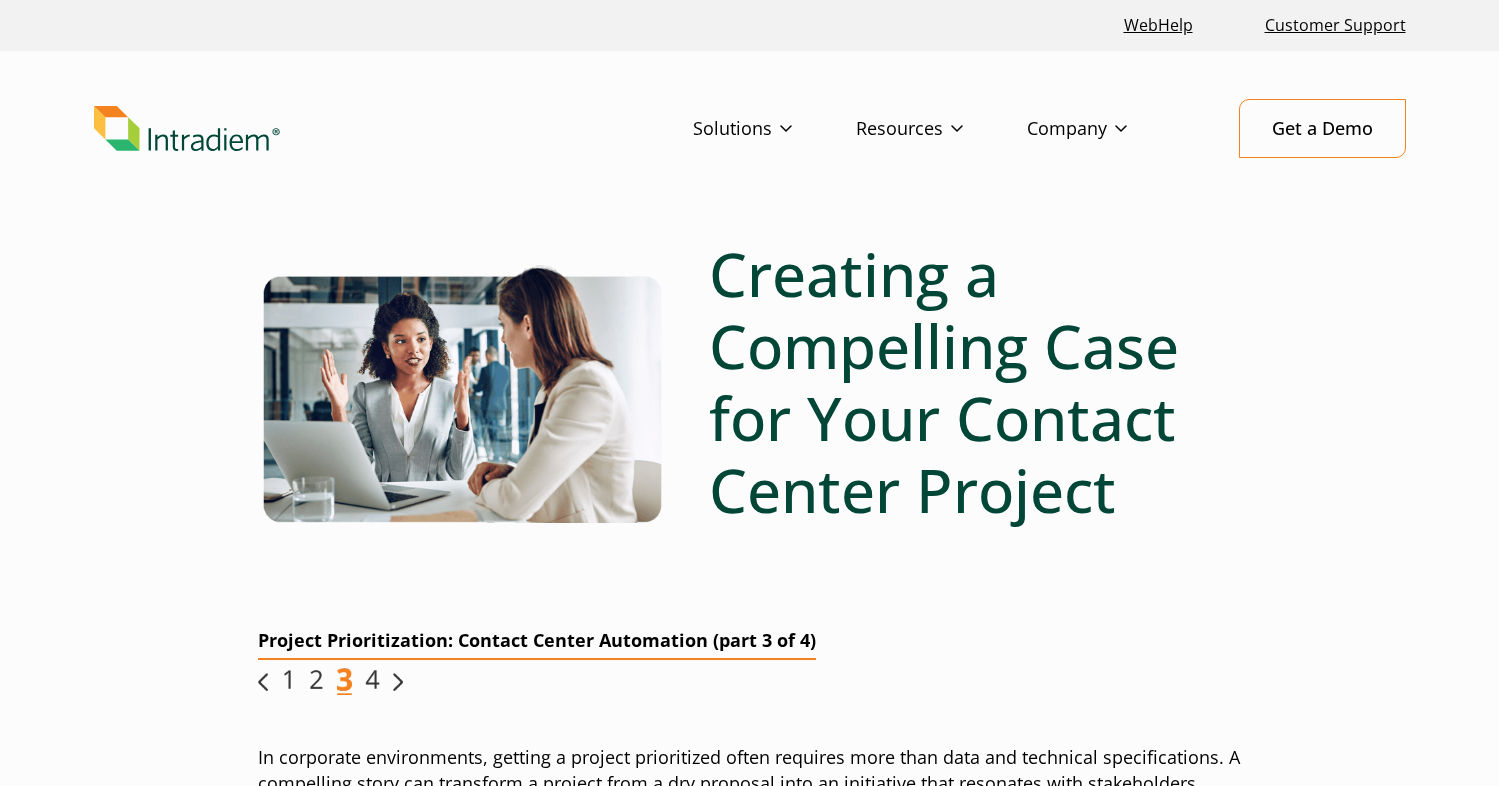 scroll, scrollTop: 0, scrollLeft: 0, axis: both 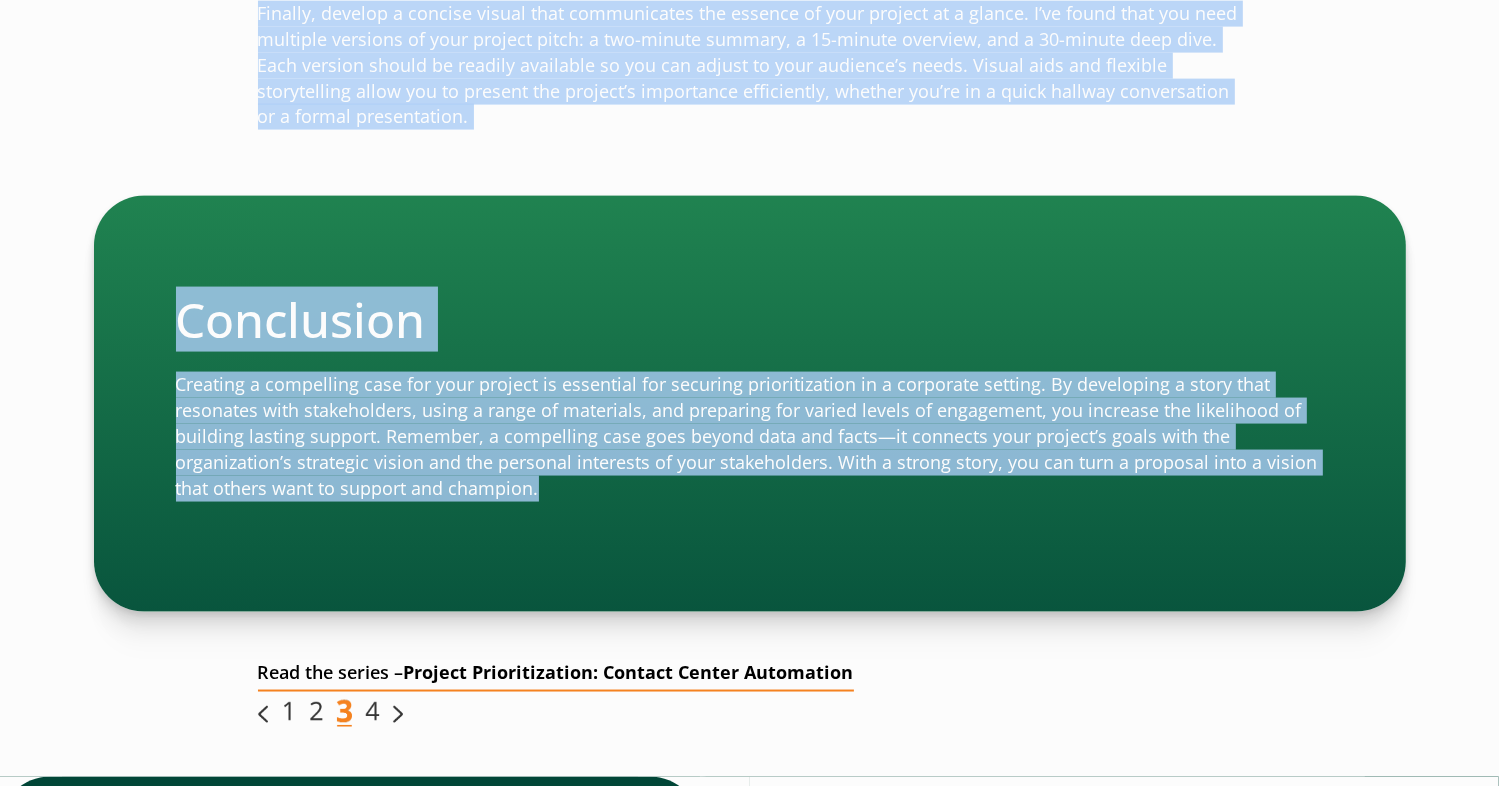 click on "Creating a Compelling Case for Your Contact Center Project
Project Prioritization: Contact Center Automation (part 3 of 4)
In corporate environments, getting a project prioritized often requires more than data and technical specifications. A compelling story can transform a project from a dry proposal into an initiative that resonates with stakeholders, generating the enthusiasm and support needed for approval. Drawing from years of experience in the contact center industry, our expert  Jim Simmons, founder of Queueless and former VP of Productivity and Initiatives of Synchrony Financial , offers his insights on how to craft a story around your project that engages decision-makers and paves the way for prioritization.
How important is it for you to build a “story” around your project?
What method do you think is best for sharing your project’s story?
Conclusion" at bounding box center (750, -456) 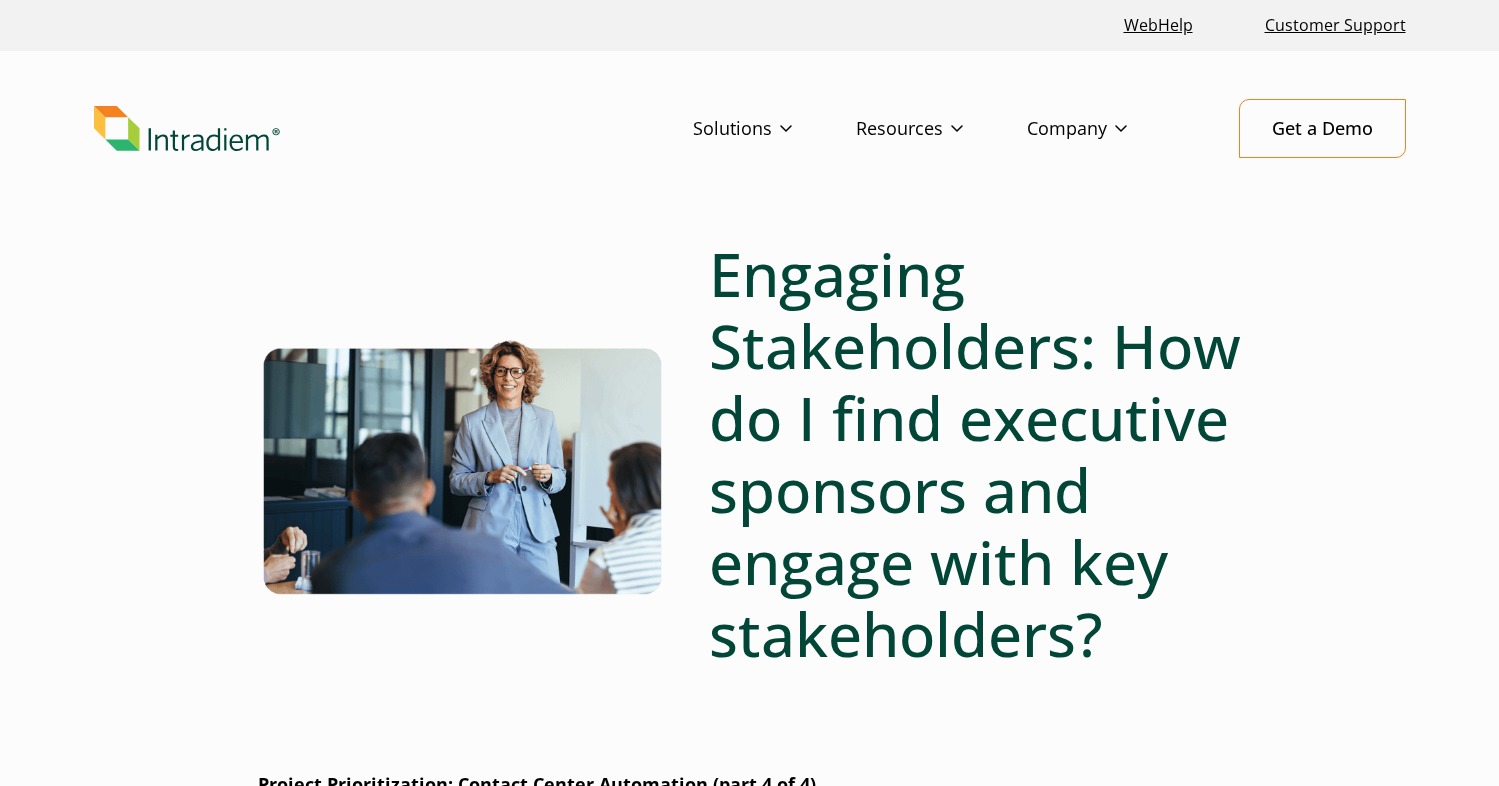 scroll, scrollTop: 2700, scrollLeft: 0, axis: vertical 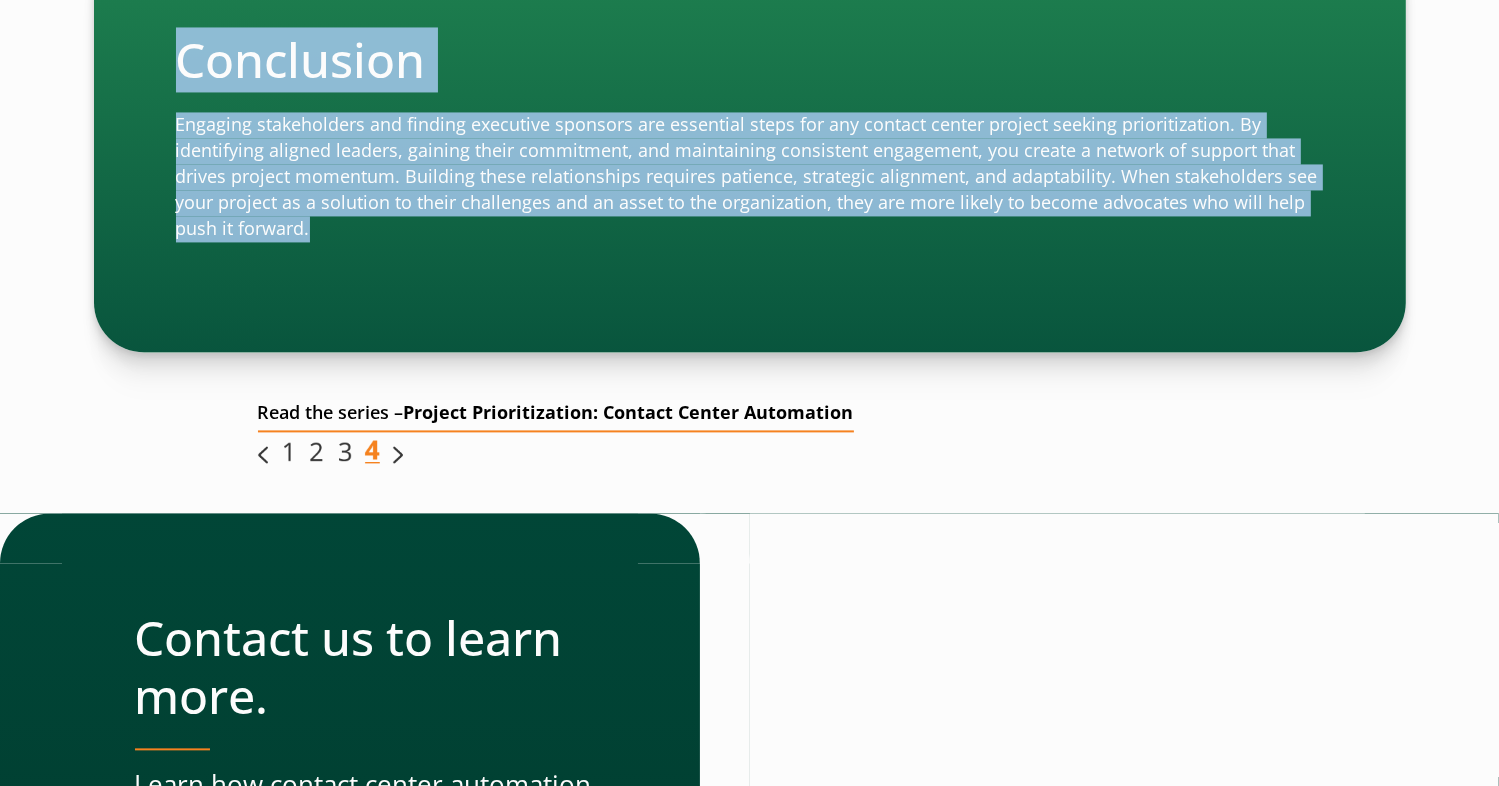 drag, startPoint x: 718, startPoint y: 269, endPoint x: 334, endPoint y: 244, distance: 384.81293 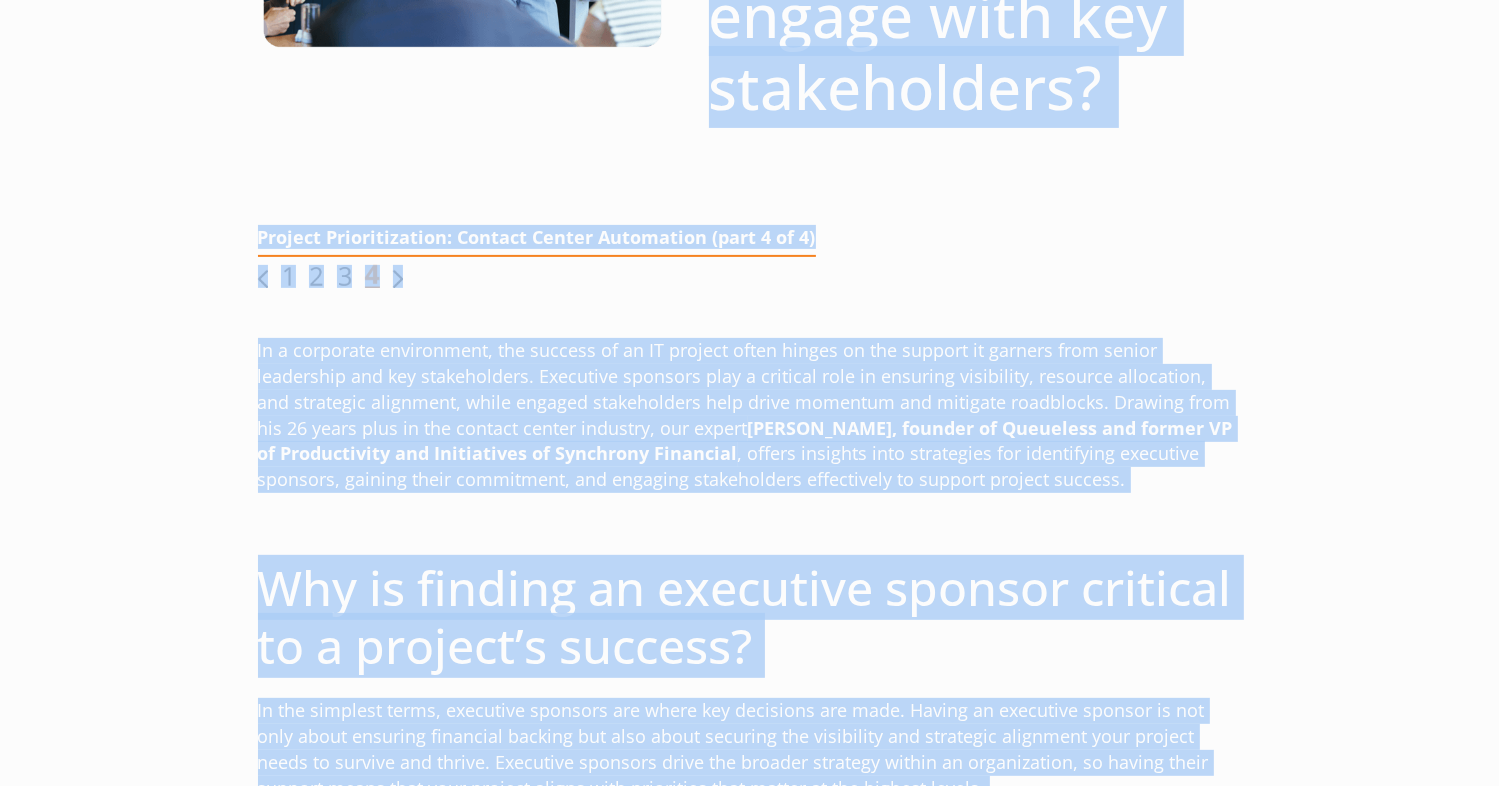 scroll, scrollTop: 151, scrollLeft: 0, axis: vertical 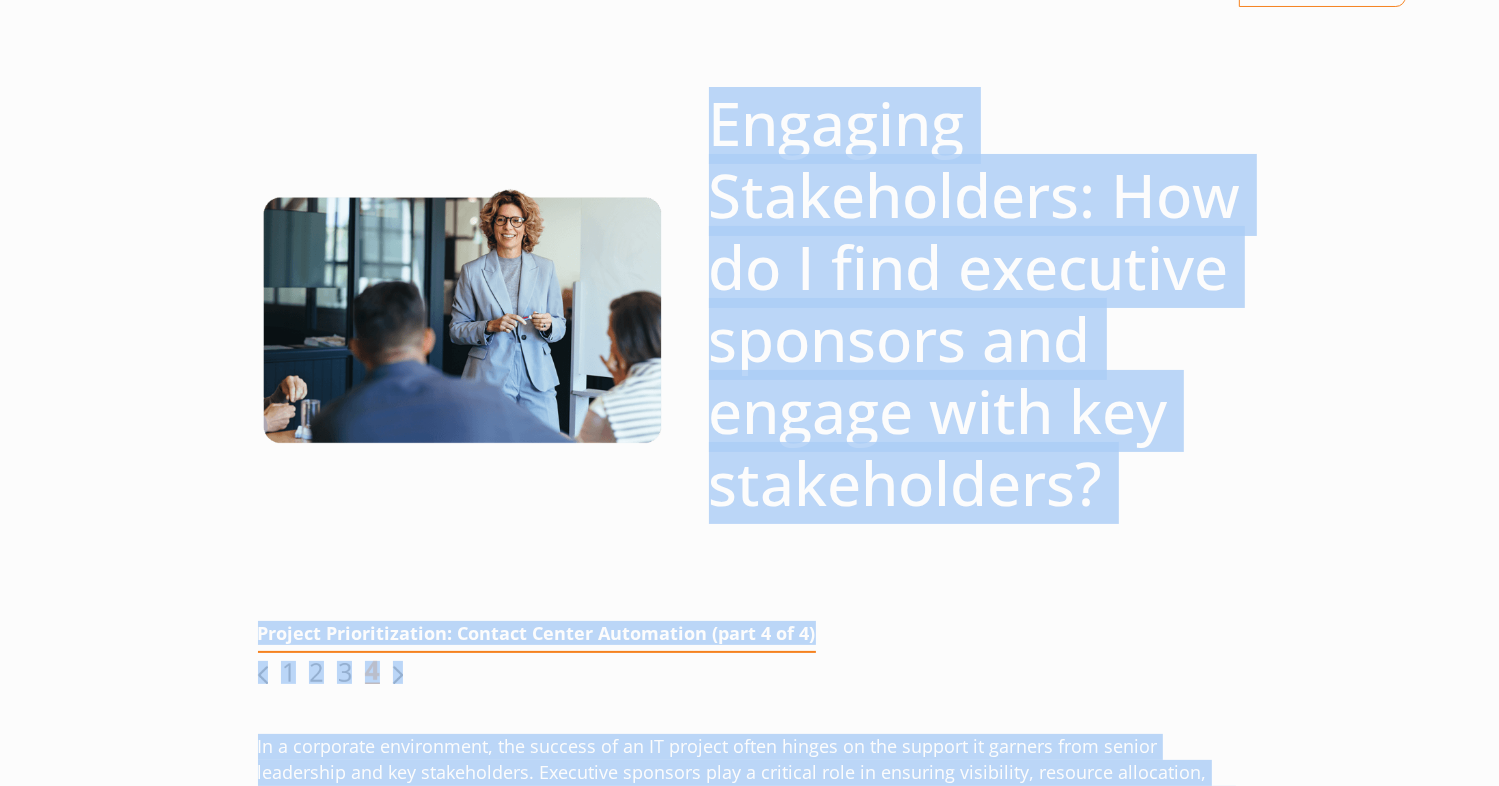 click at bounding box center (288, 672) 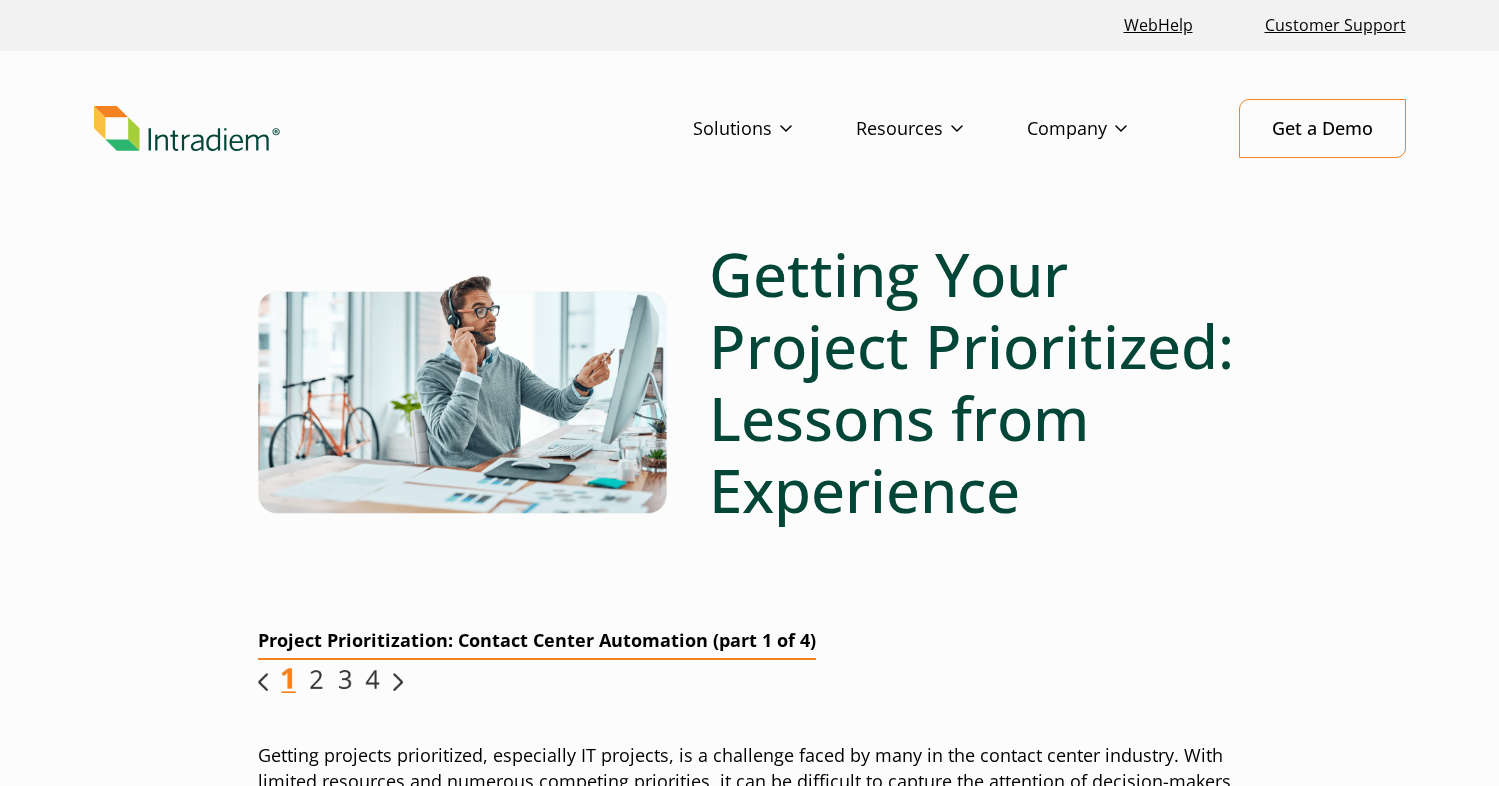 scroll, scrollTop: 0, scrollLeft: 0, axis: both 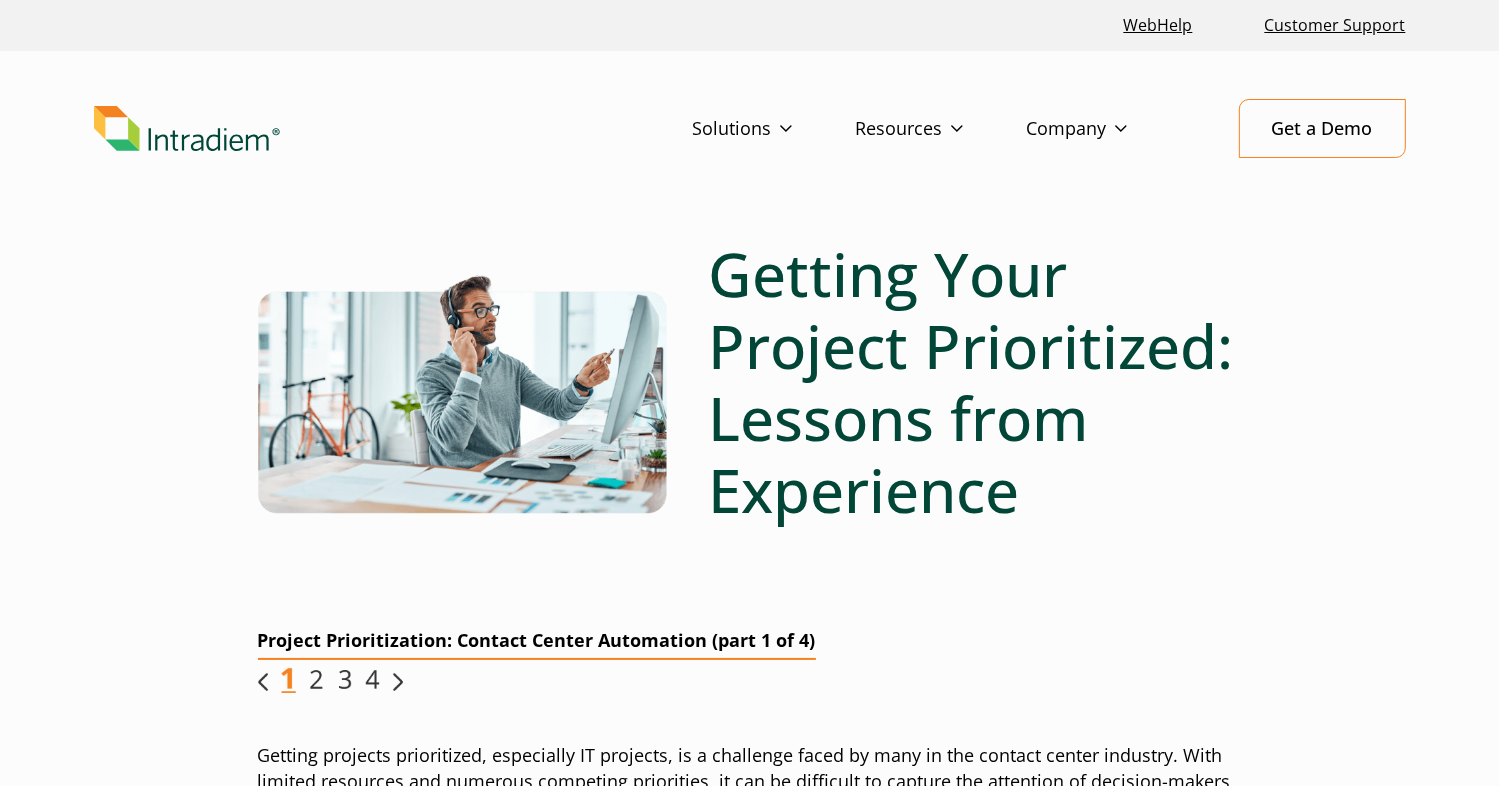 click on "Menu Solutions
Workforce Management
Operations Management
Contact Center
Back Office Teams
Reducing Agent Burnout
All Solutions
Resources
Events & Webinars
Blog
News
Library
Success Stories
Company
About Us
Services
Culture of Service
Partnerships
Careers
Contact Us
Get a Demo" at bounding box center (749, 144) 